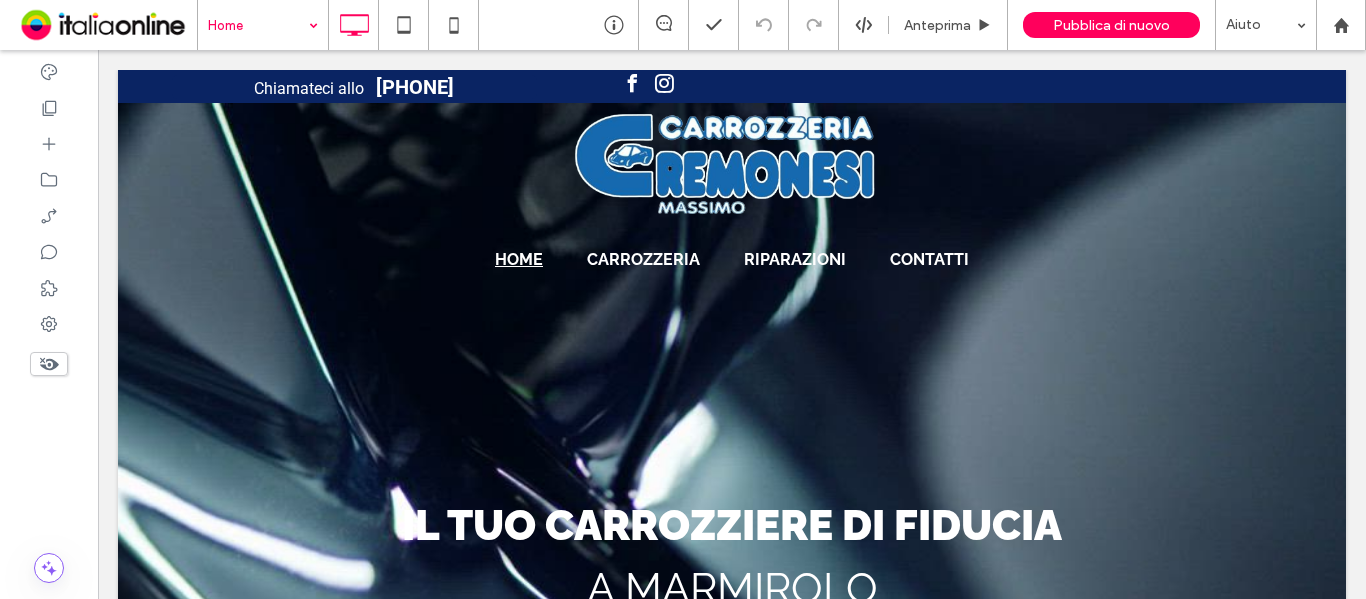 scroll, scrollTop: 5847, scrollLeft: 0, axis: vertical 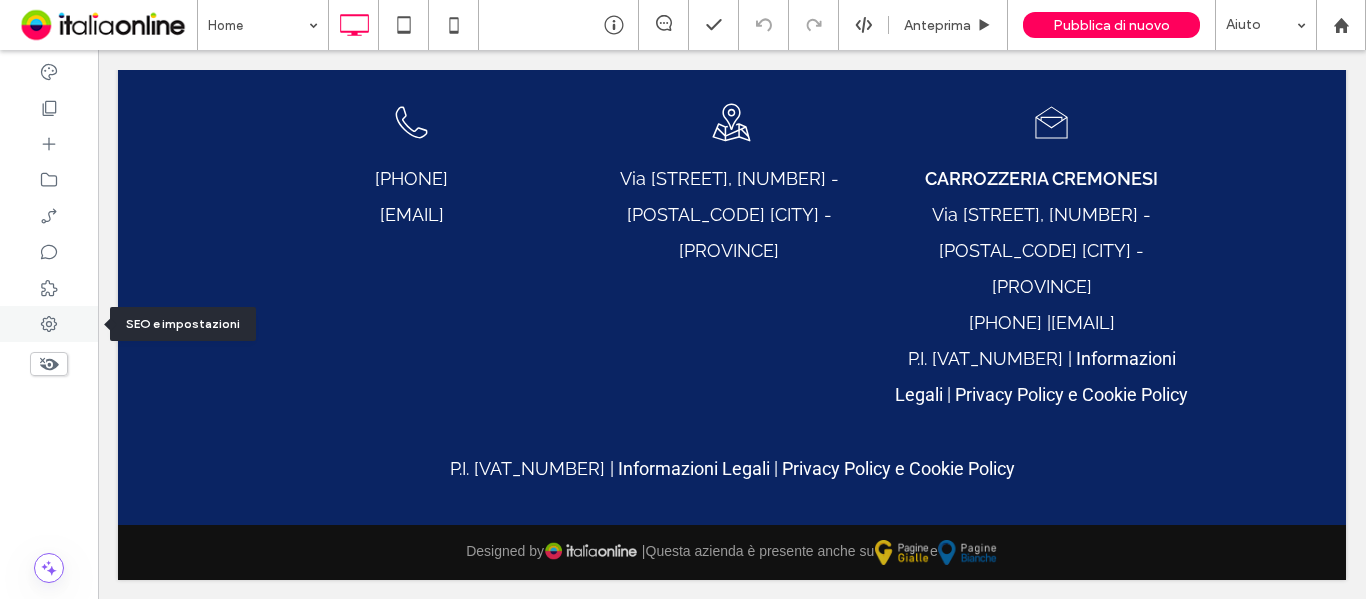 click 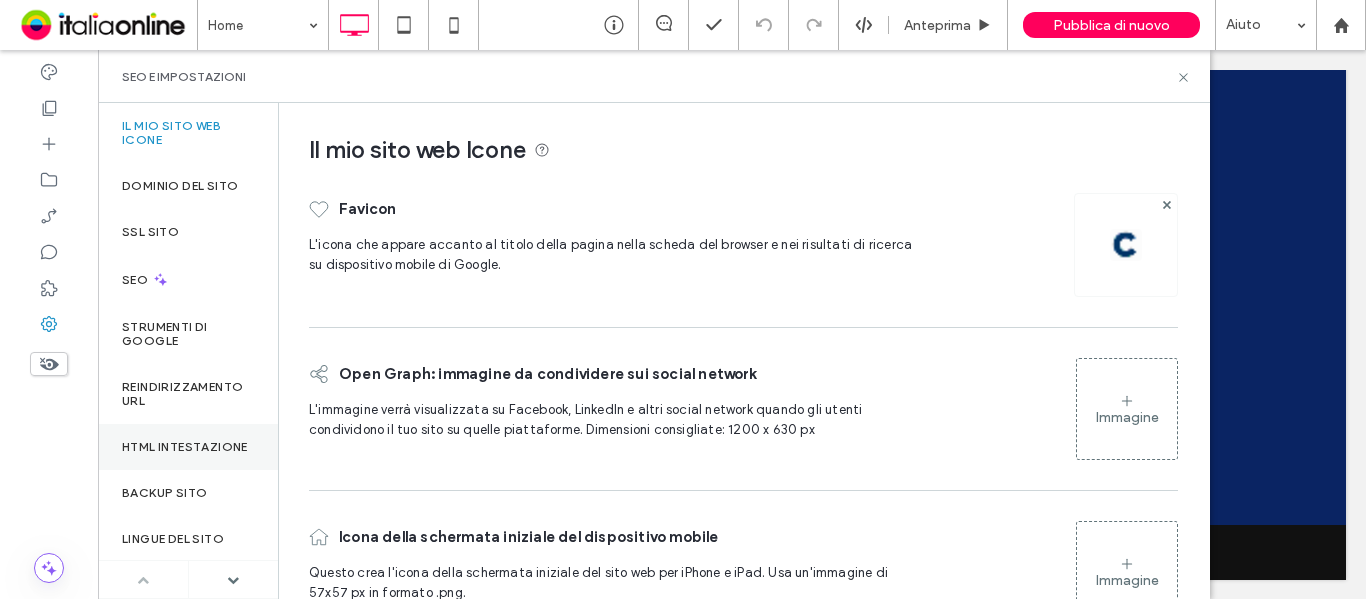 click on "HTML intestazione" at bounding box center [185, 447] 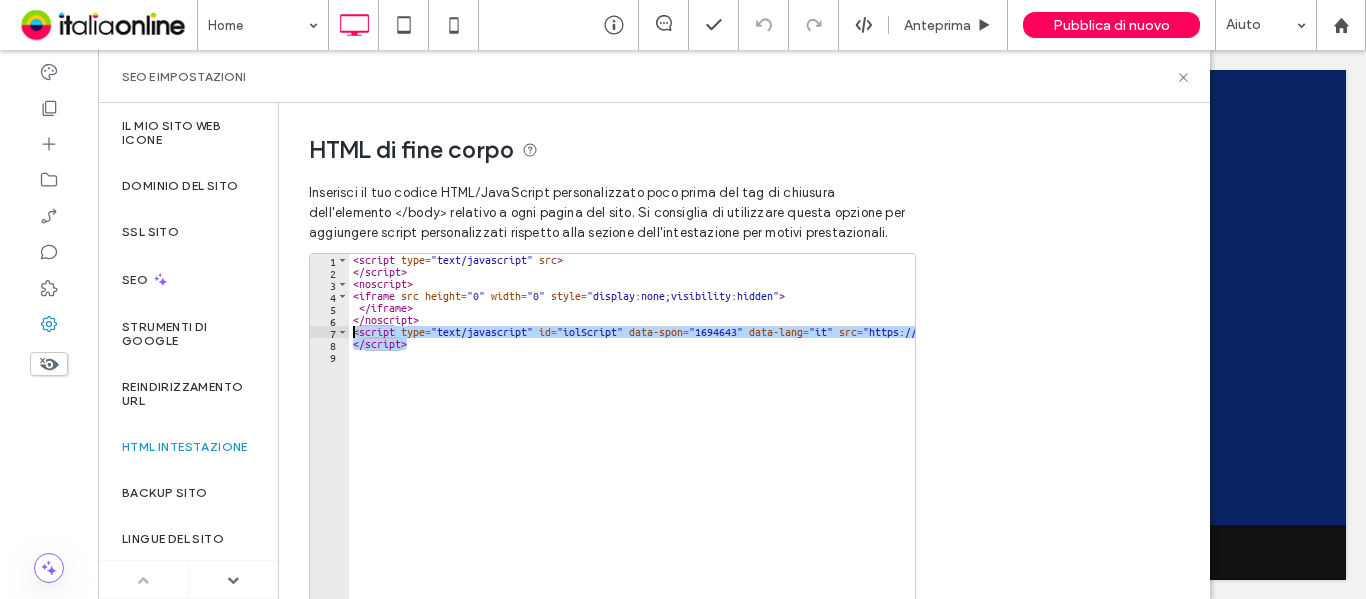 drag, startPoint x: 431, startPoint y: 346, endPoint x: 322, endPoint y: 336, distance: 109.457756 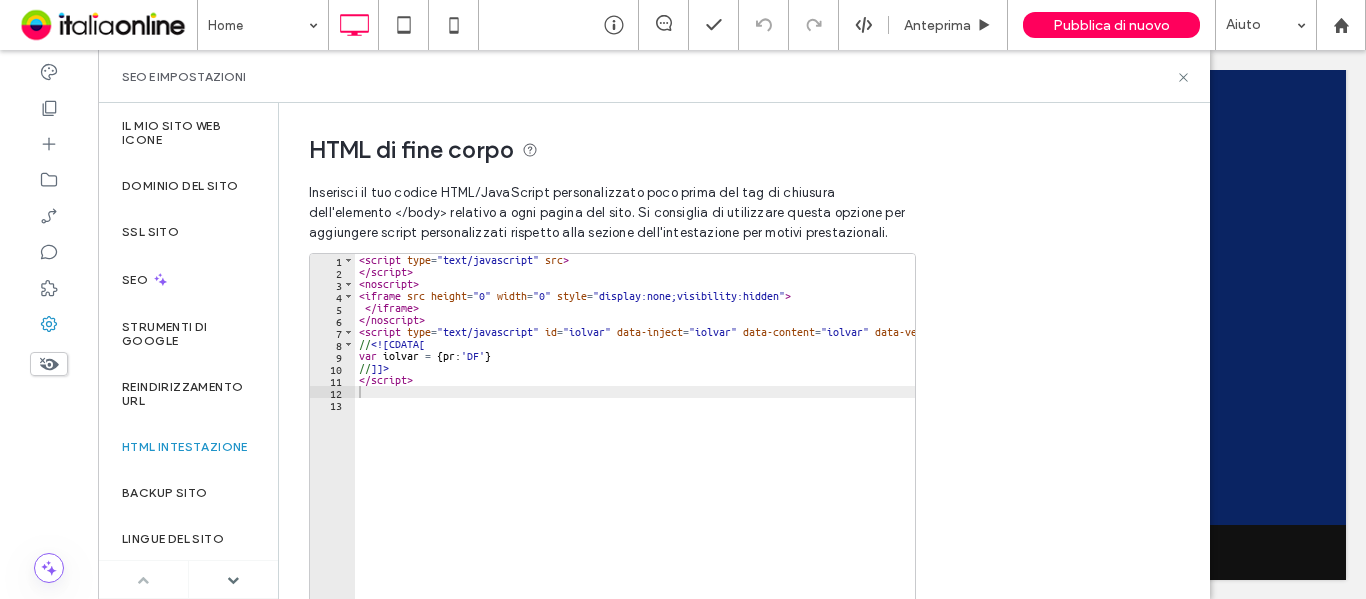 click on "HTML di fine corpo Inserisci il tuo codice HTML/​JavaScript personalizzato poco prima del tag di chiusura dell'elemento </body> relativo a ogni pagina del sito. Si consiglia di utilizzare questa opzione per aggiungere script personalizzati rispetto alla sezione dell'intestazione per motivi prestazionali.
1 2 3 4 5 6 7 8 9 10 11 12 13 < script   type = "text/javascript"   src > </ script > < noscript > < iframe   src   height = "0"   width = "0"   style = "display:none;visibility:hidden" >   </ iframe > </ noscript > < script   type = "text/javascript"   id = "iolvar"   data-inject = "iolvar"   data-content = "iolvar"   data-version = "1" > // <![CDATA[ var   iolvar   =   { pr : 'DF' } // ]]> </ script >     Salva HTML intestazione Aggiungi HTML/JavaScript personalizzato alla <head> di ogni pagina. Per migliorare le prestazioni del sito, si consiglia di aggiungerlo a </body>.  1 2 < meta   name = "siteType"   value = "Website Advanced" />    < link   rel = "stylesheet"   href = />     Salva" at bounding box center (744, 351) 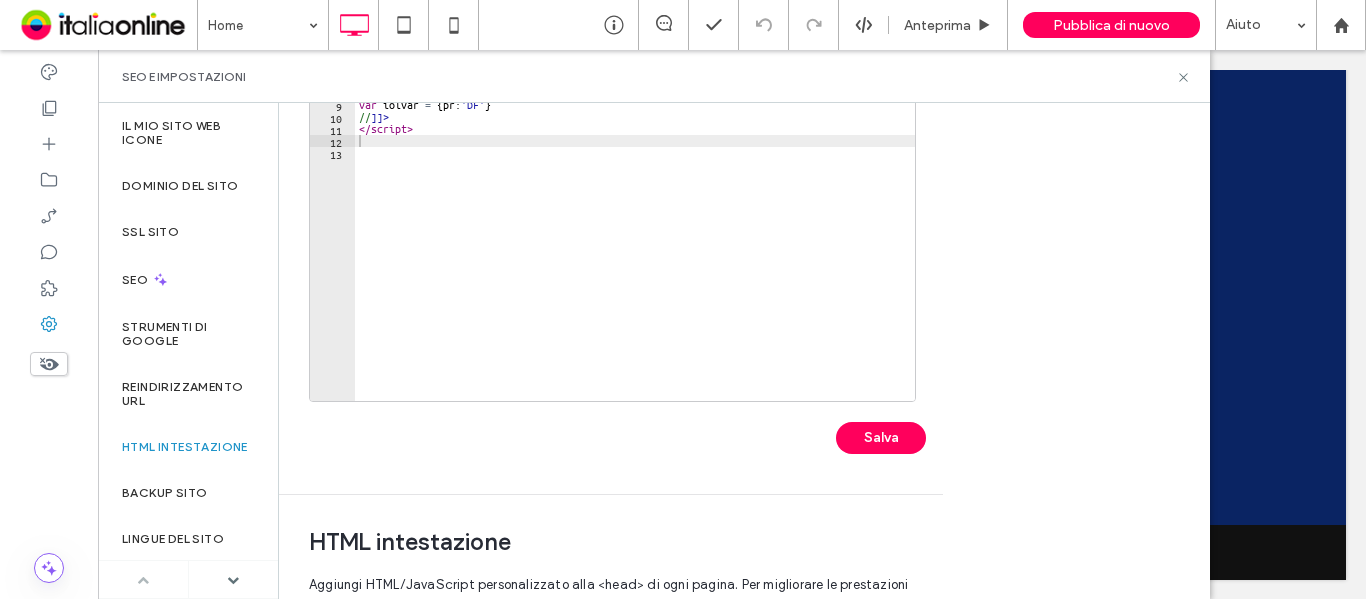 scroll, scrollTop: 500, scrollLeft: 0, axis: vertical 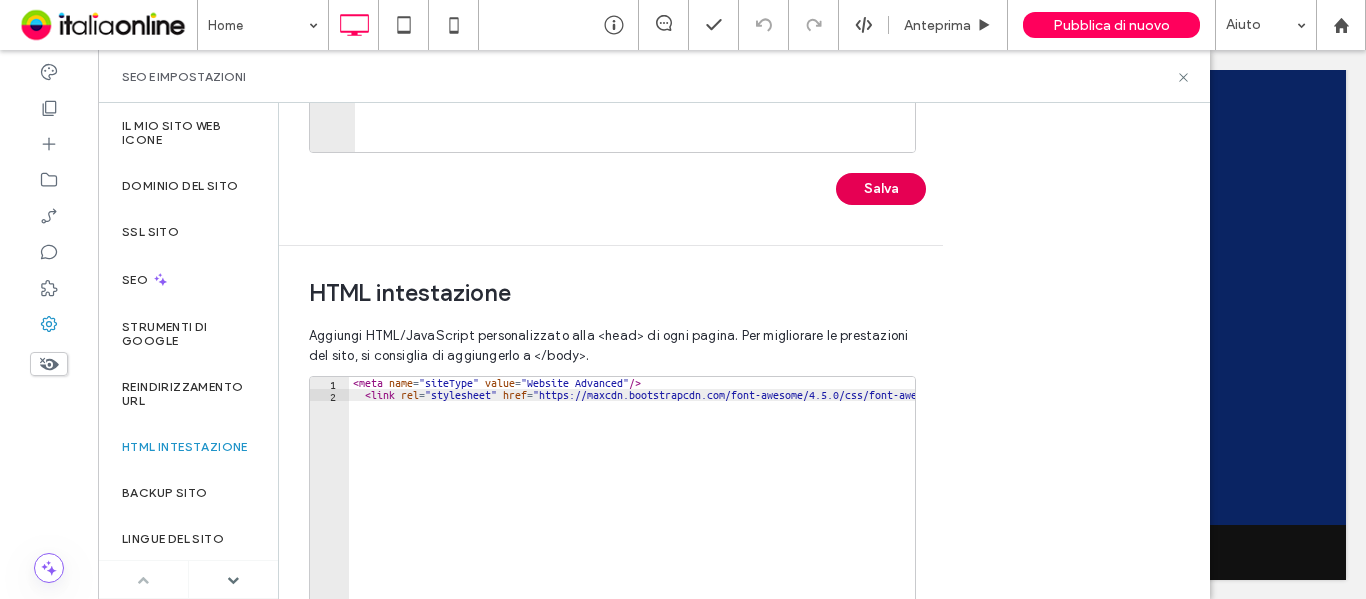 click on "Salva" at bounding box center (881, 189) 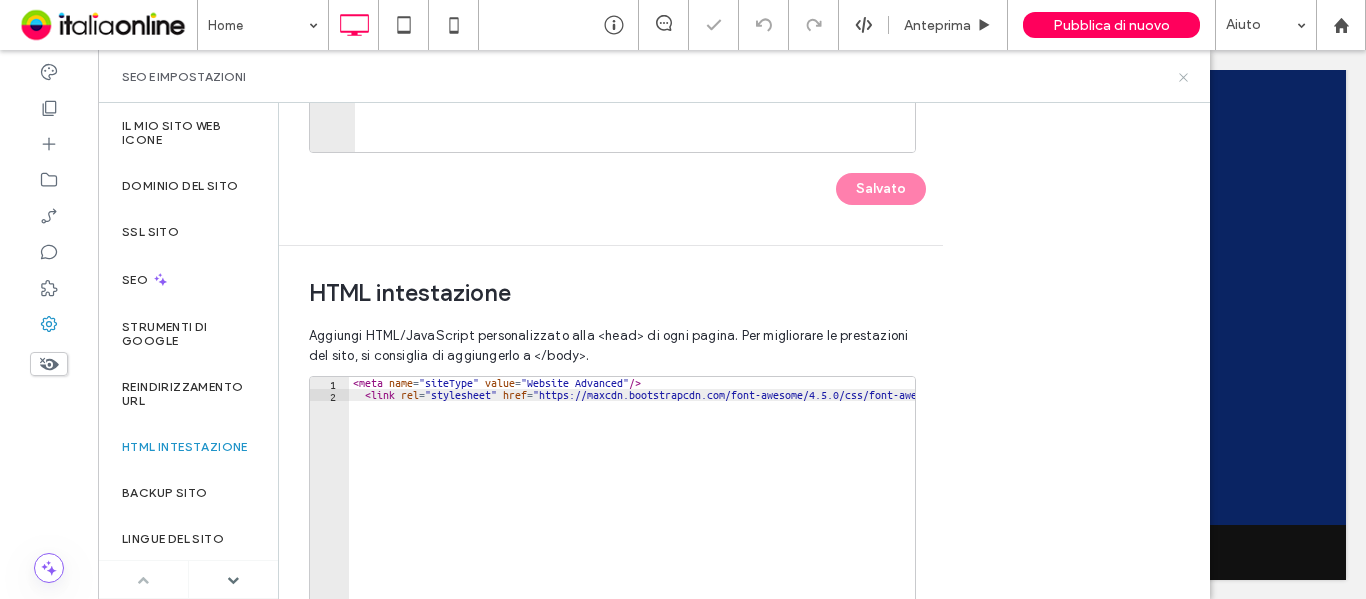 click 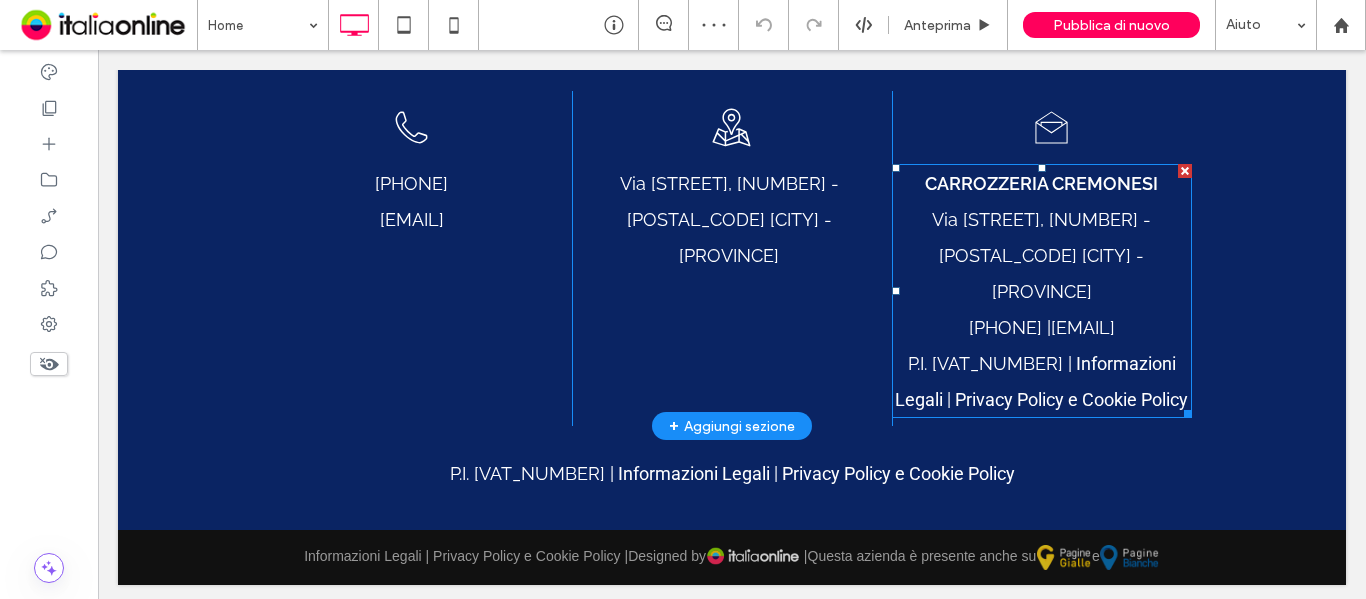 scroll, scrollTop: 5847, scrollLeft: 0, axis: vertical 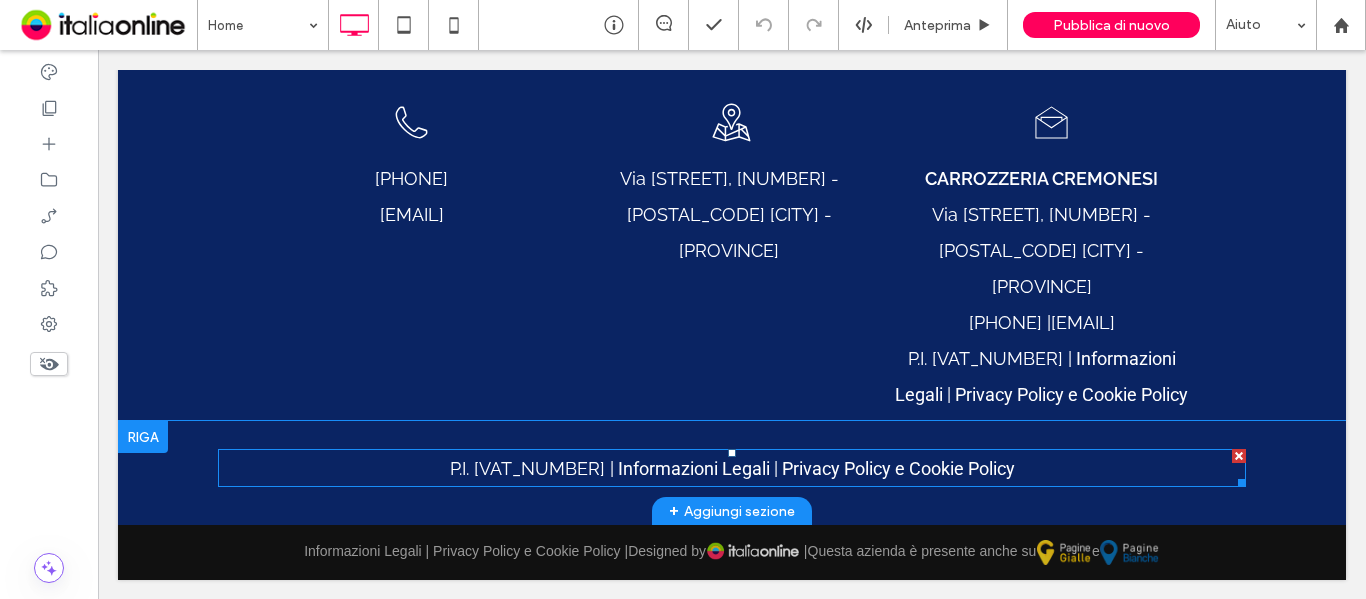 click on "Informazioni Legali" at bounding box center [694, 468] 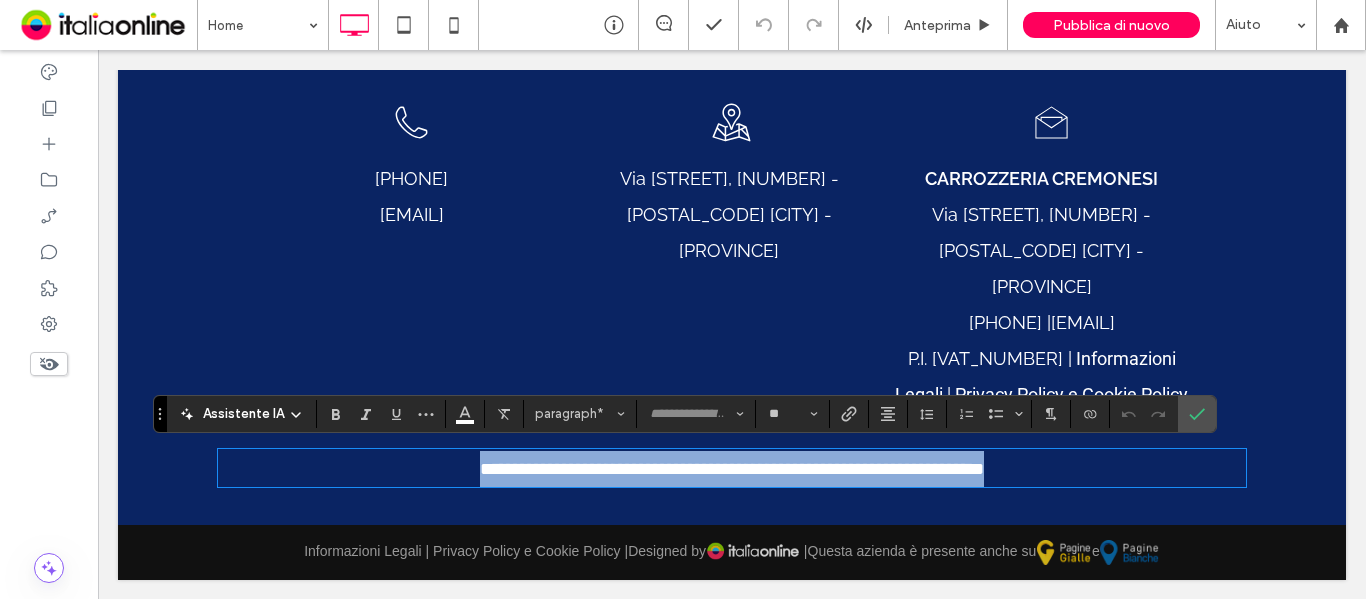 click at bounding box center (609, 469) 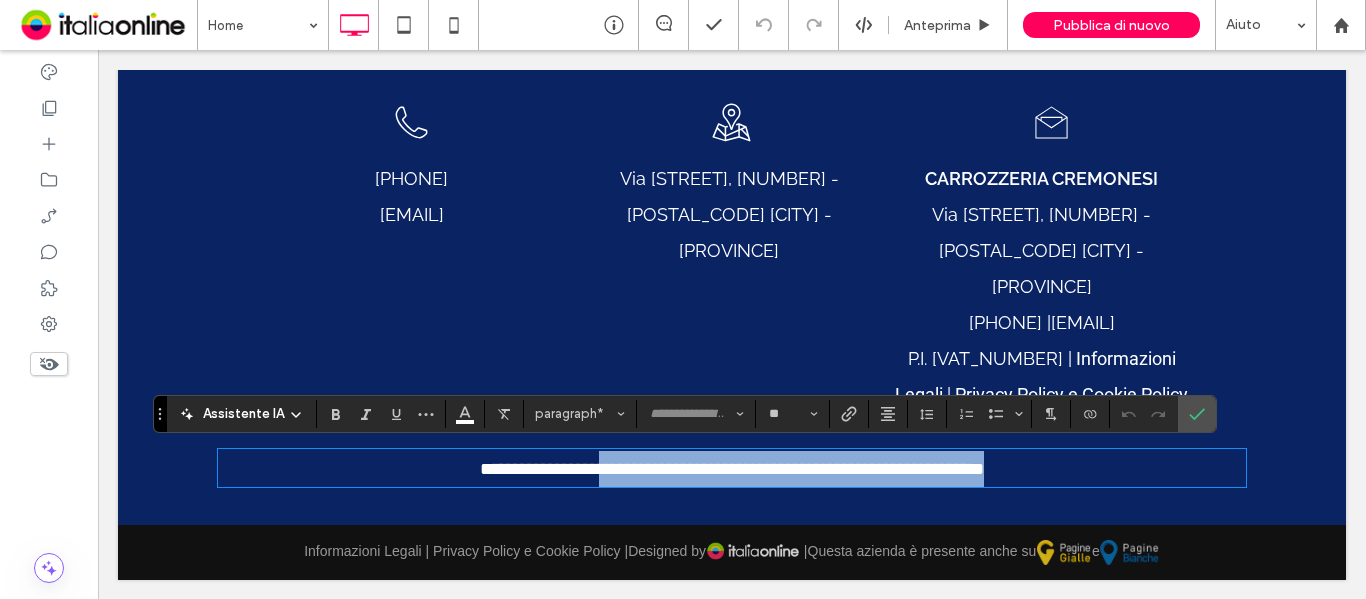 drag, startPoint x: 582, startPoint y: 466, endPoint x: 1139, endPoint y: 459, distance: 557.044 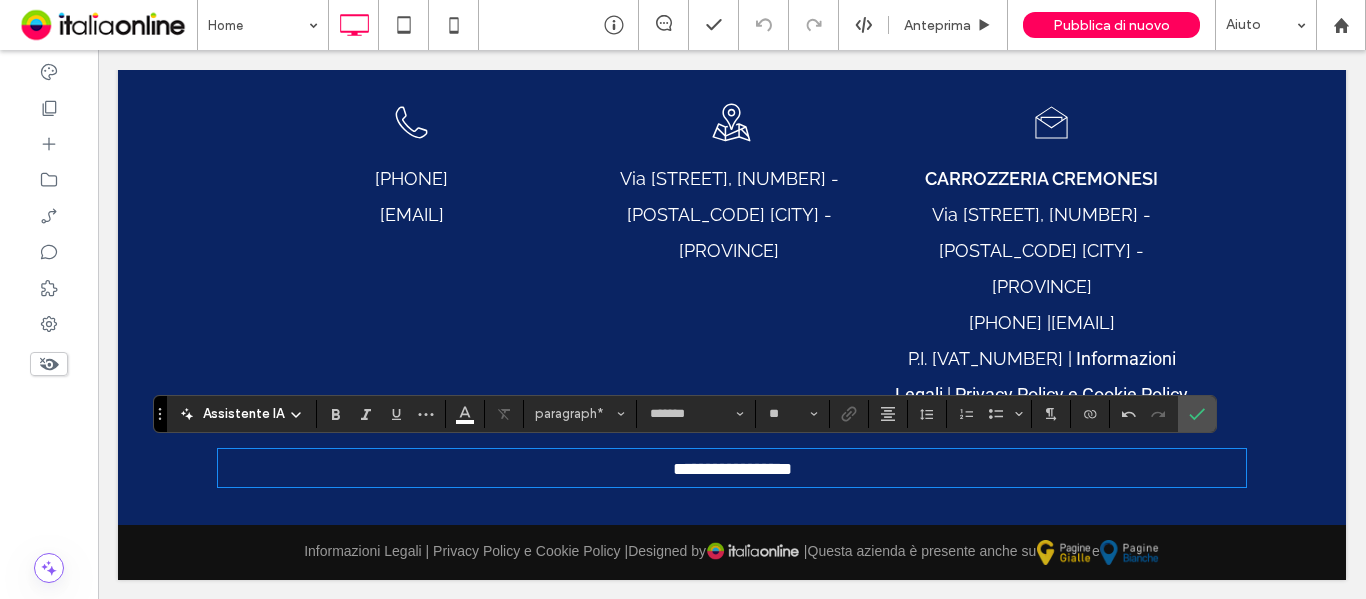 type 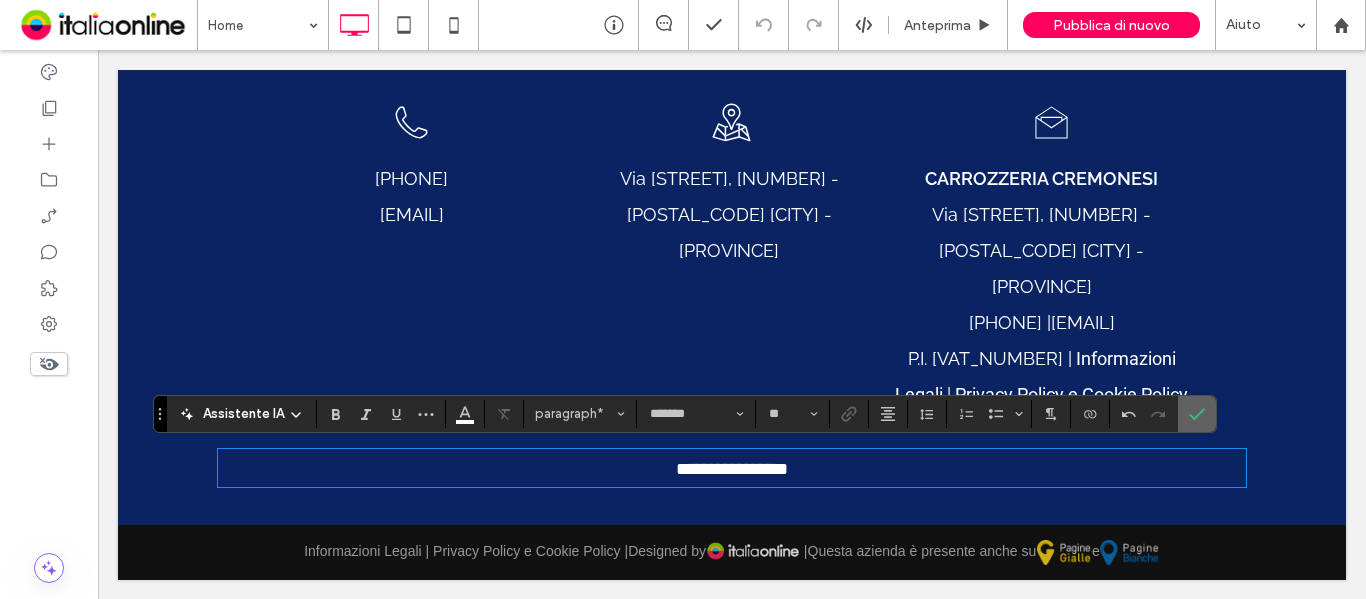 drag, startPoint x: 1207, startPoint y: 417, endPoint x: 946, endPoint y: 436, distance: 261.69064 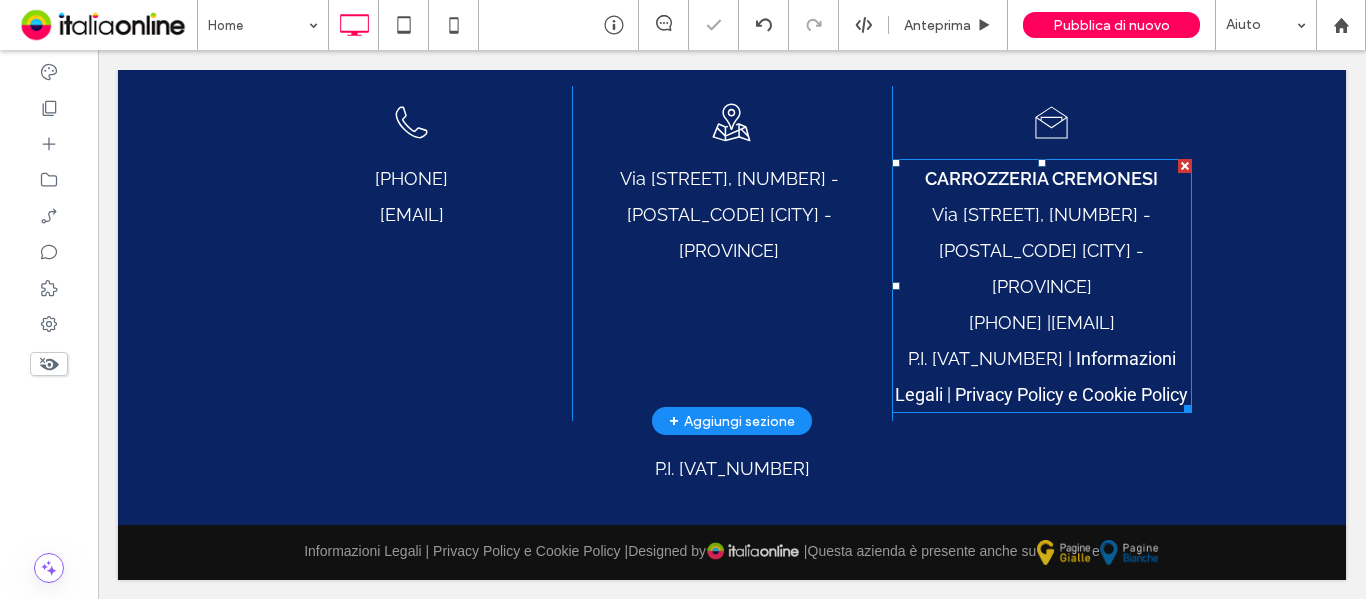 click on "Privacy Policy e Cookie Policy" at bounding box center (1071, 394) 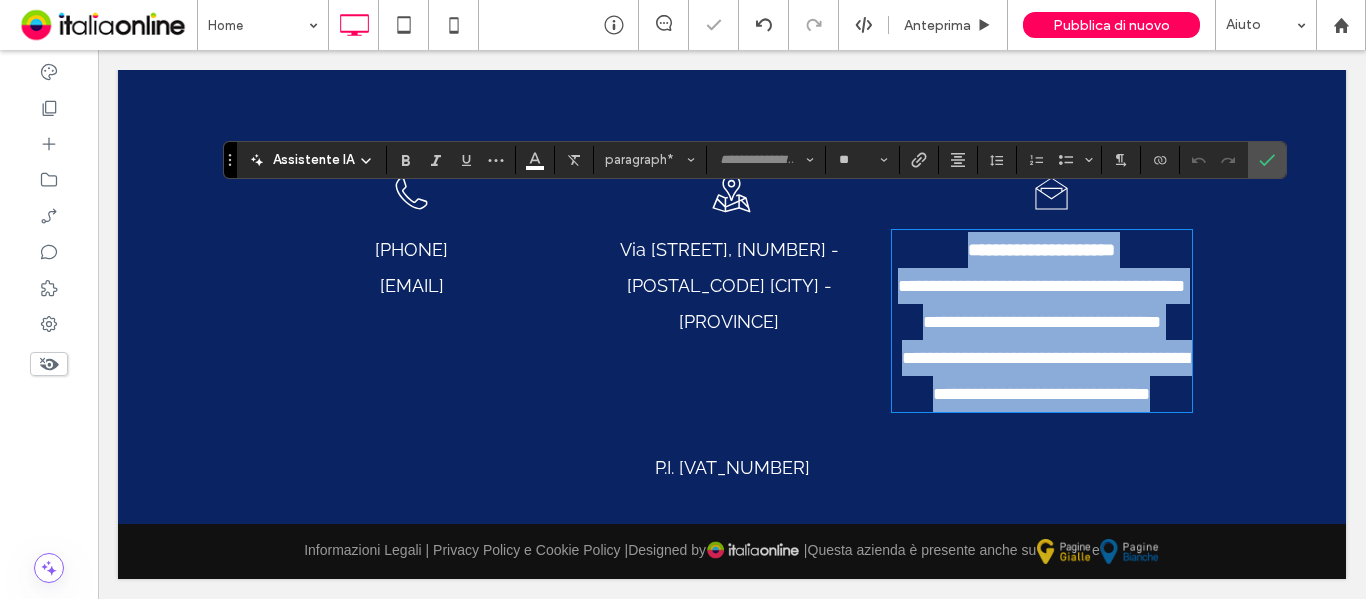 click on "**********" at bounding box center (1042, 376) 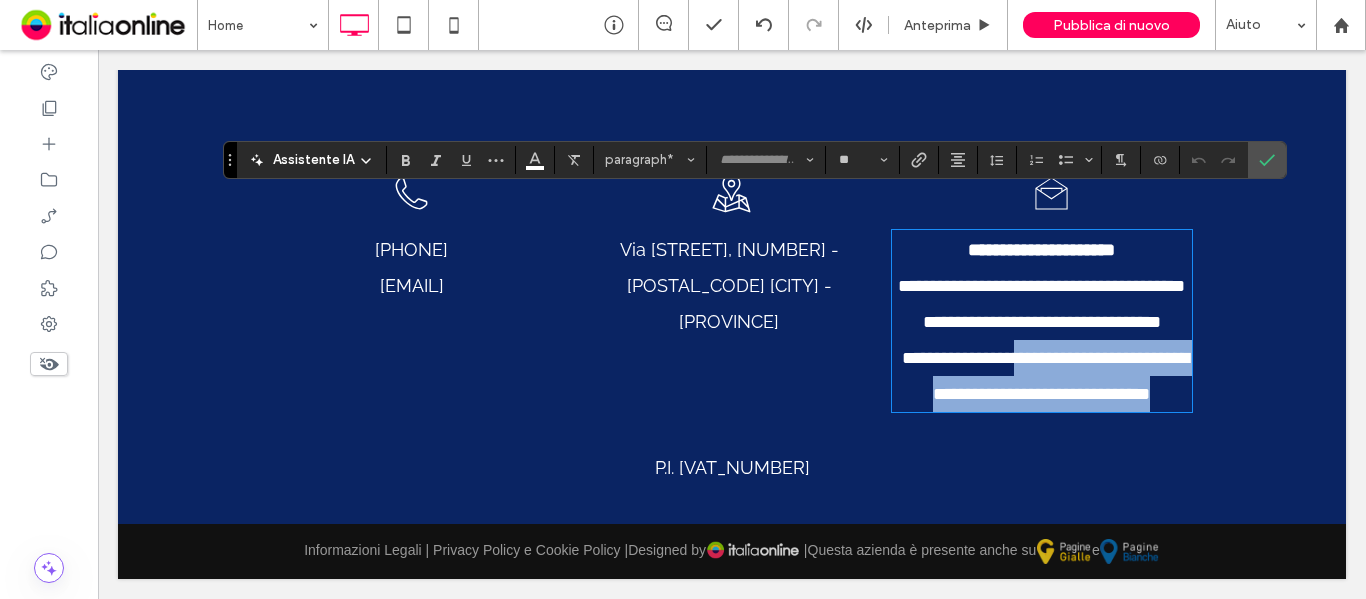 drag, startPoint x: 1040, startPoint y: 352, endPoint x: 1339, endPoint y: 432, distance: 309.51736 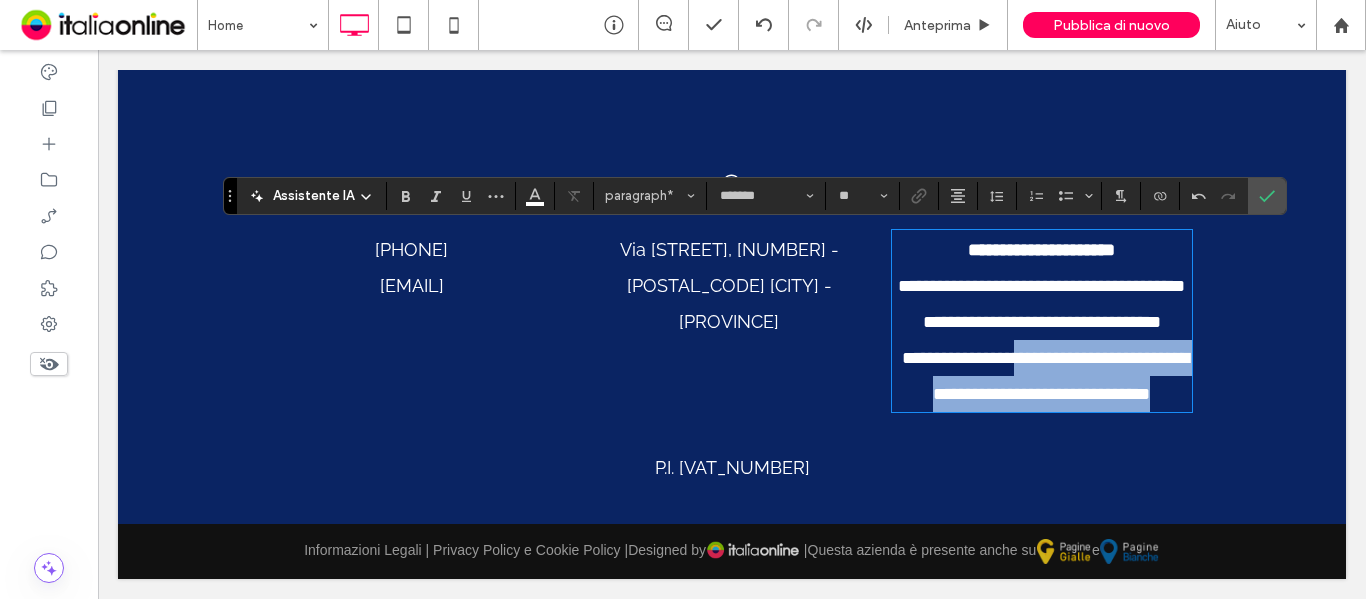 scroll, scrollTop: 5811, scrollLeft: 0, axis: vertical 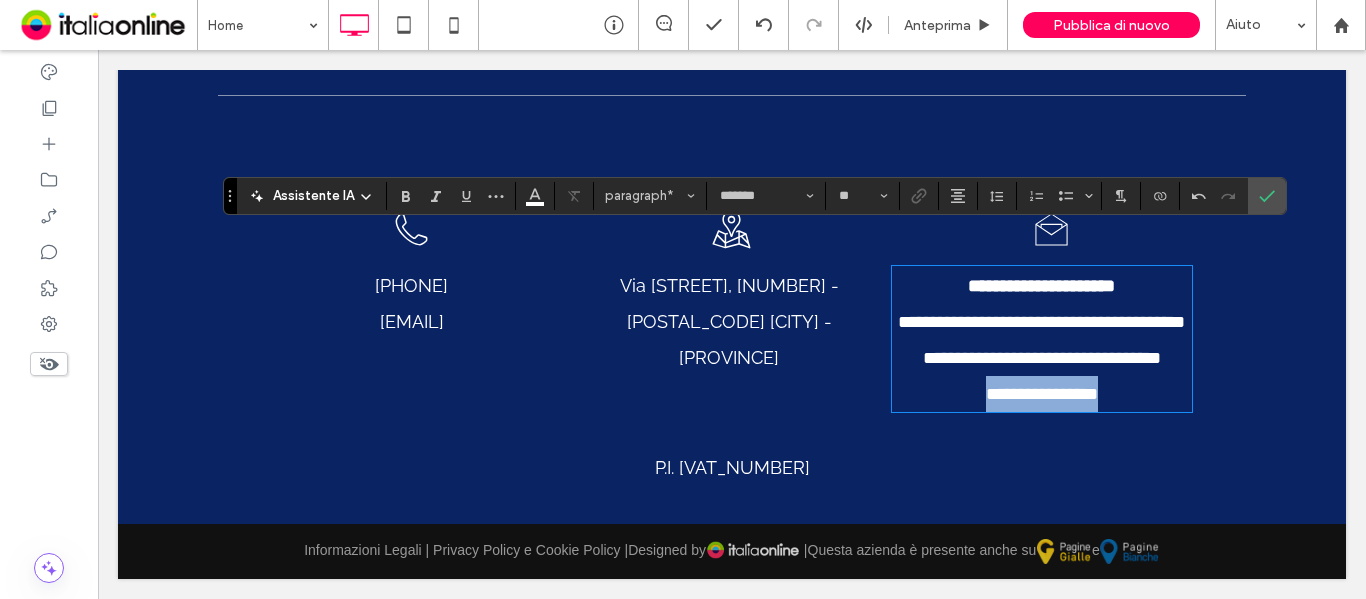 drag, startPoint x: 1139, startPoint y: 396, endPoint x: 807, endPoint y: 405, distance: 332.12198 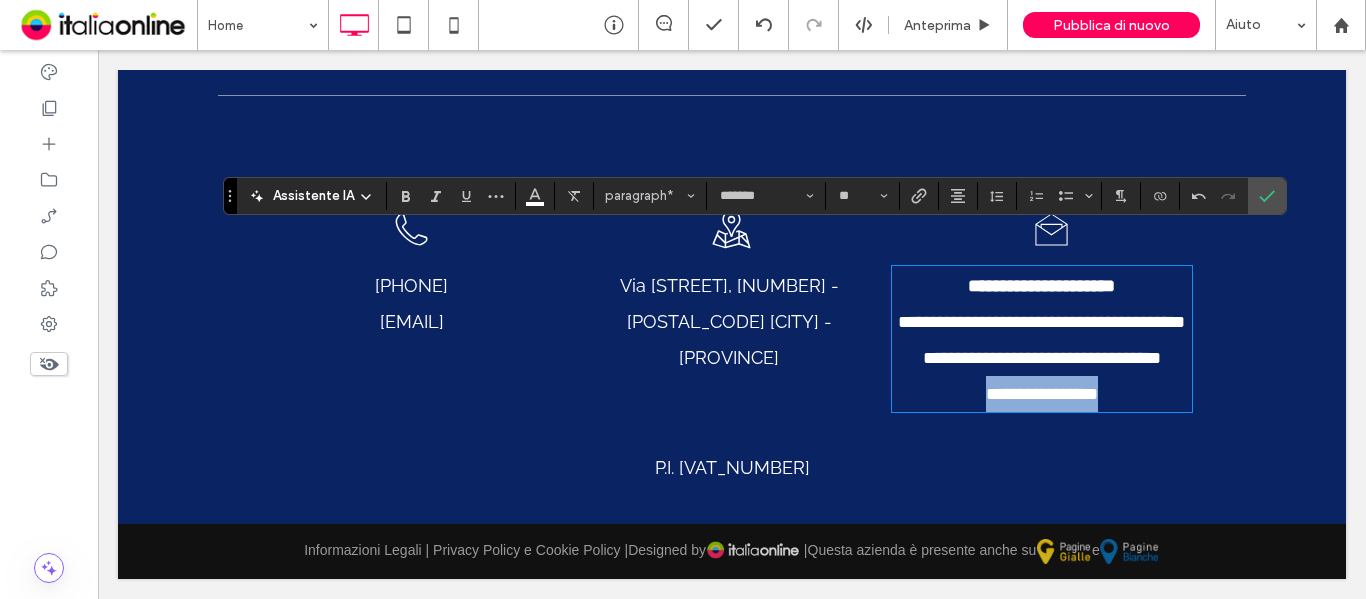 type on "******" 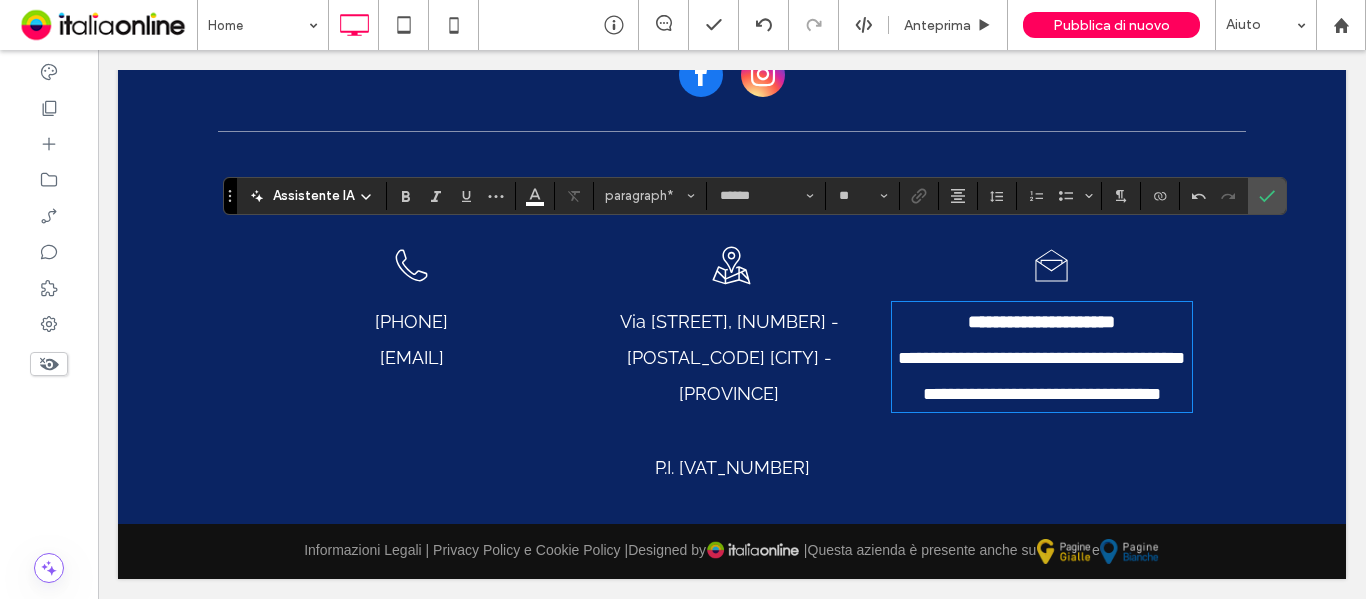 scroll, scrollTop: 5775, scrollLeft: 0, axis: vertical 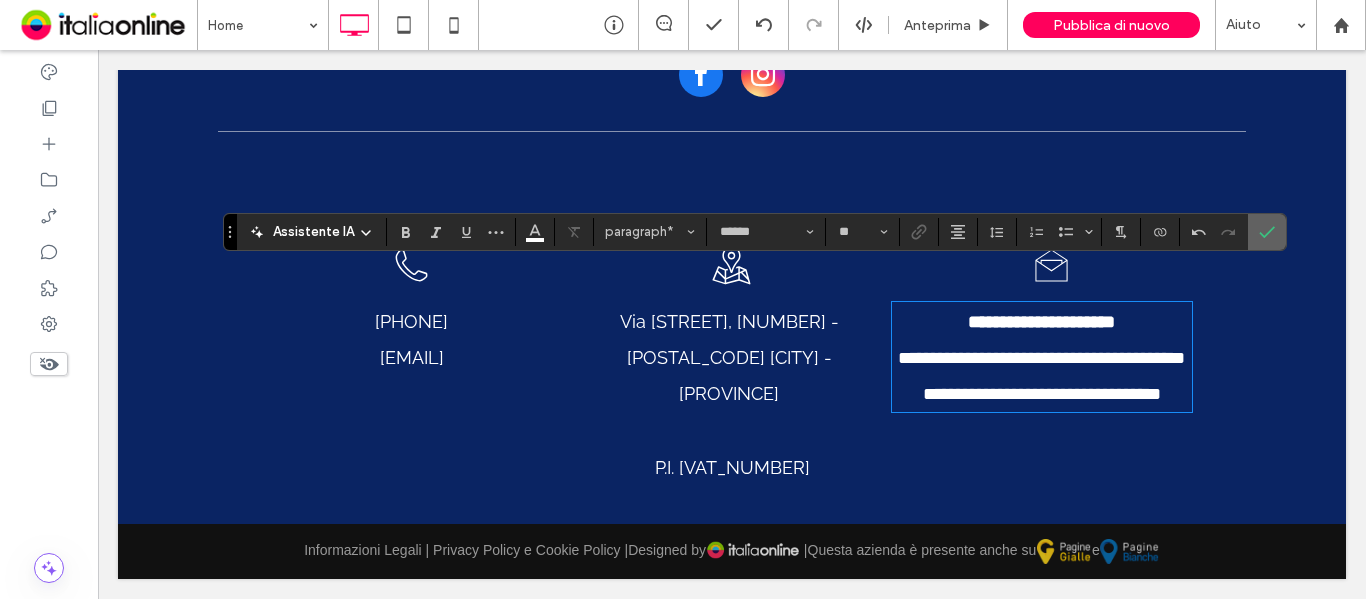click 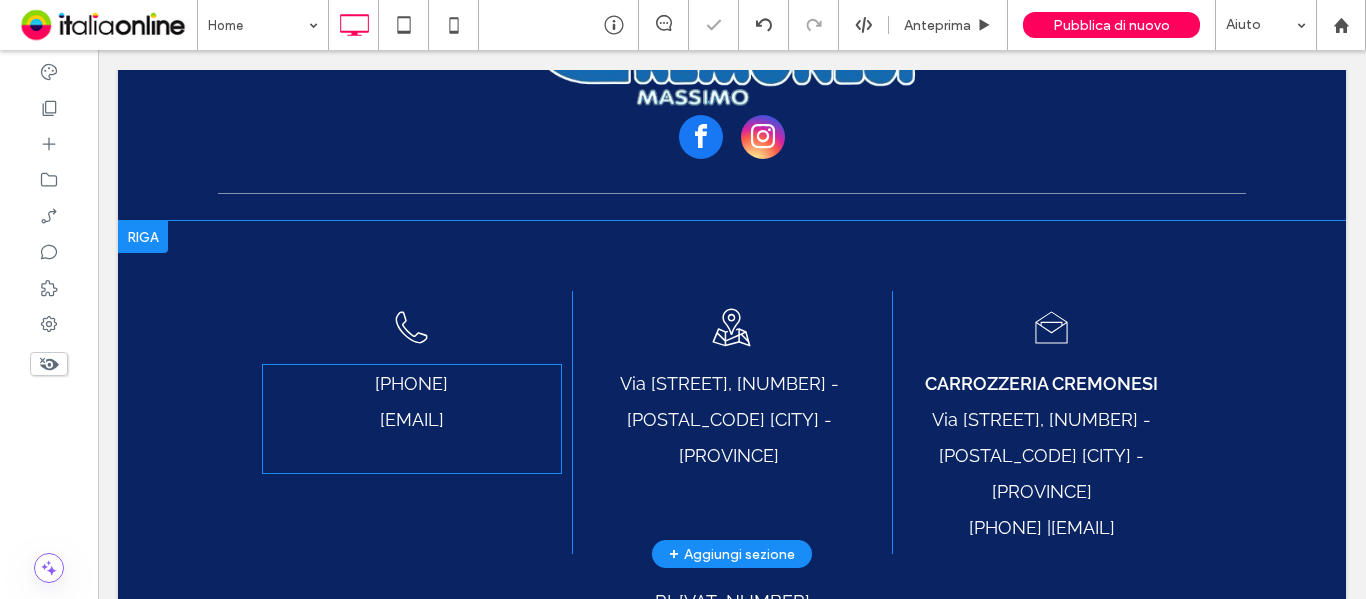 scroll, scrollTop: 5675, scrollLeft: 0, axis: vertical 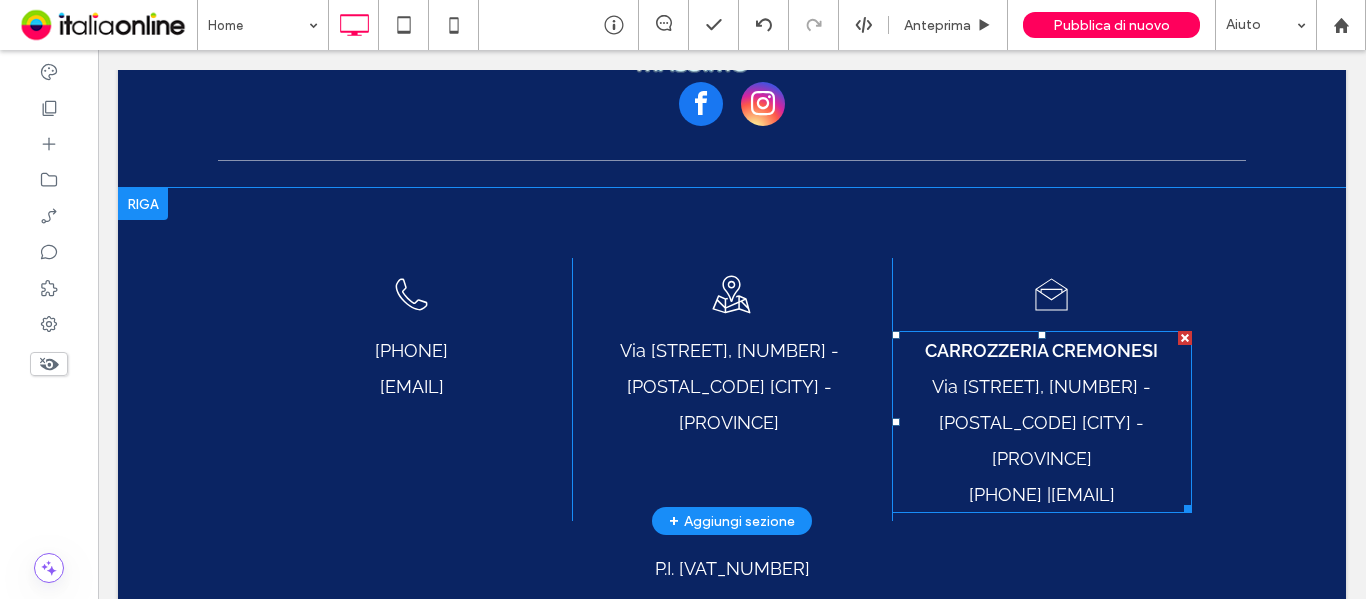 click on "[EMAIL]" at bounding box center (1083, 494) 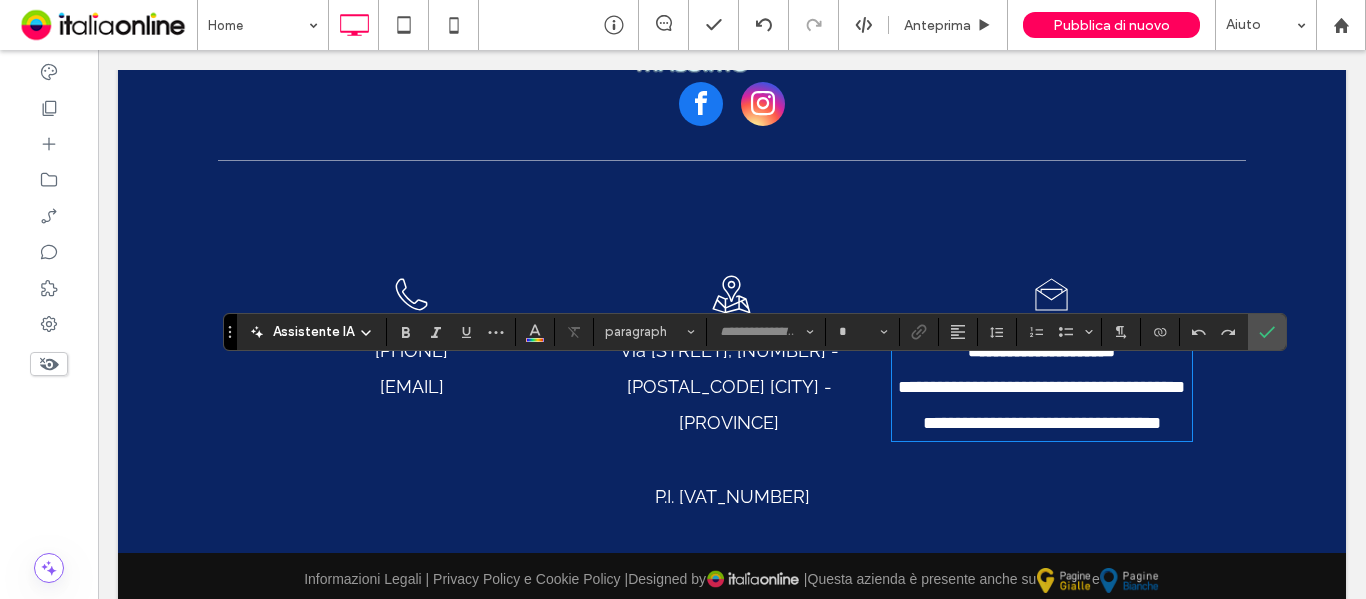 type on "*******" 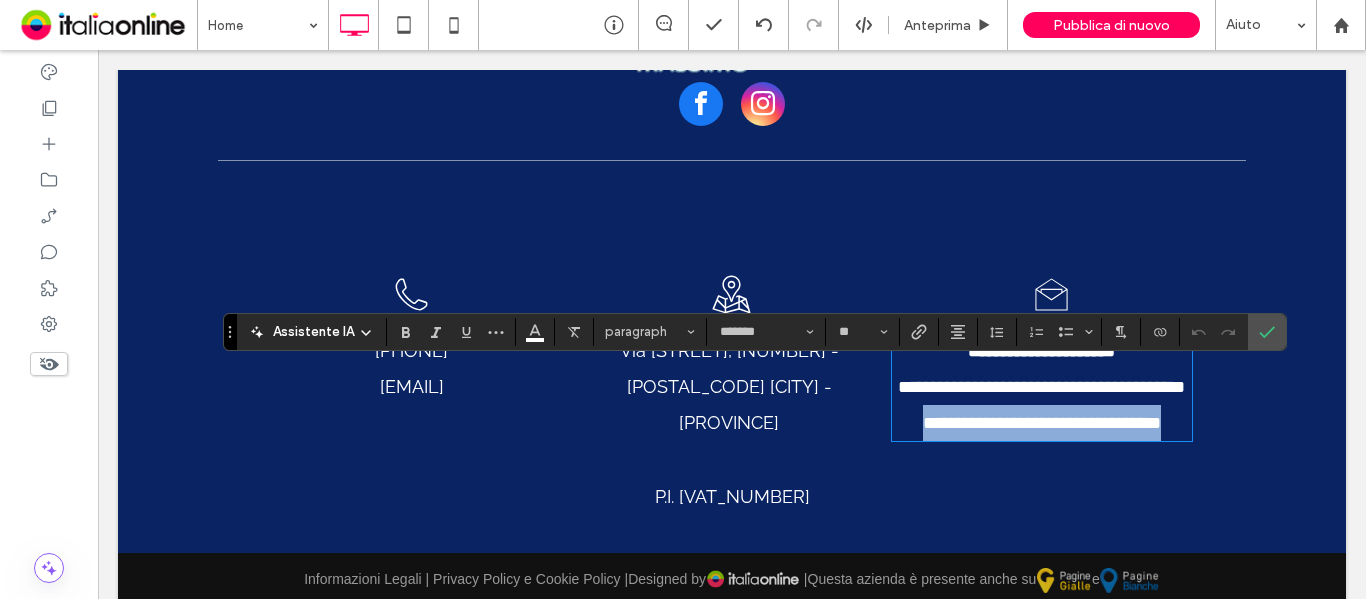 drag, startPoint x: 1084, startPoint y: 455, endPoint x: 1297, endPoint y: 530, distance: 225.81851 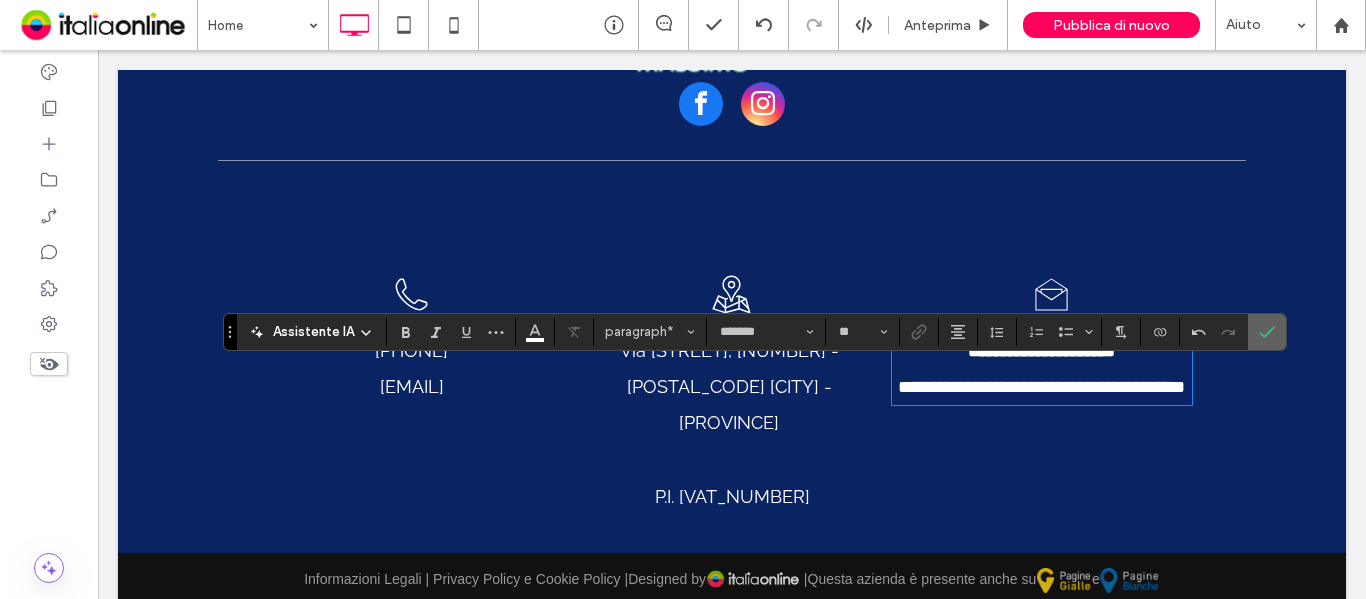 click 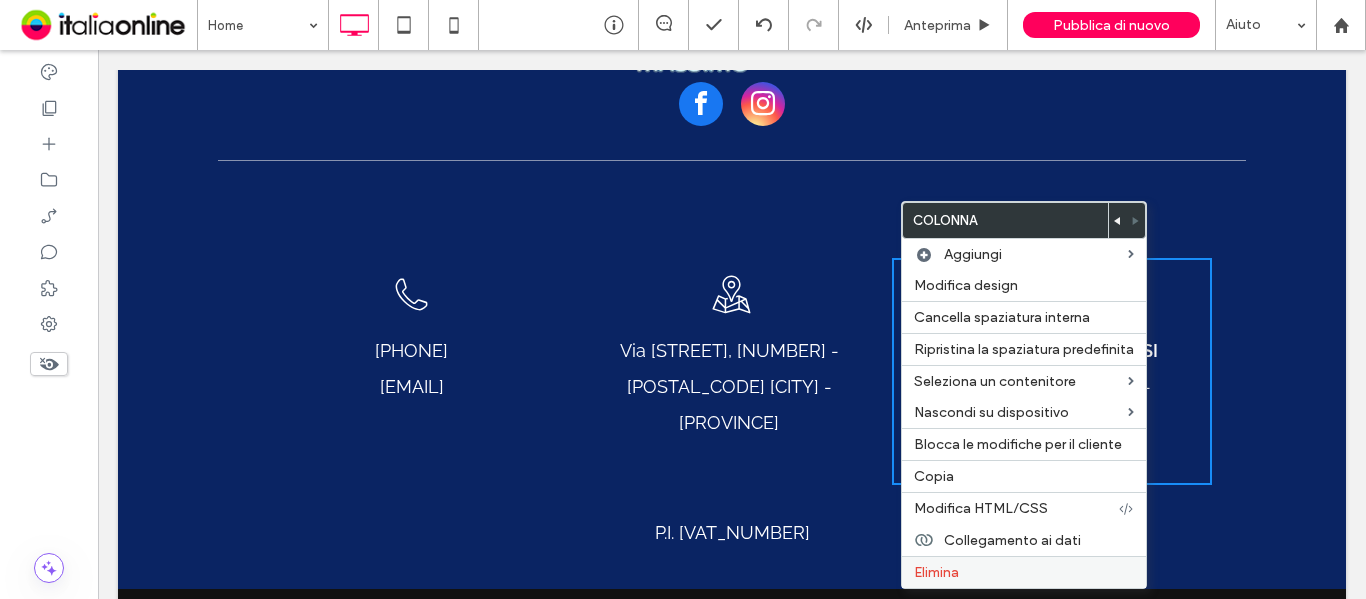 click on "Elimina" at bounding box center (936, 572) 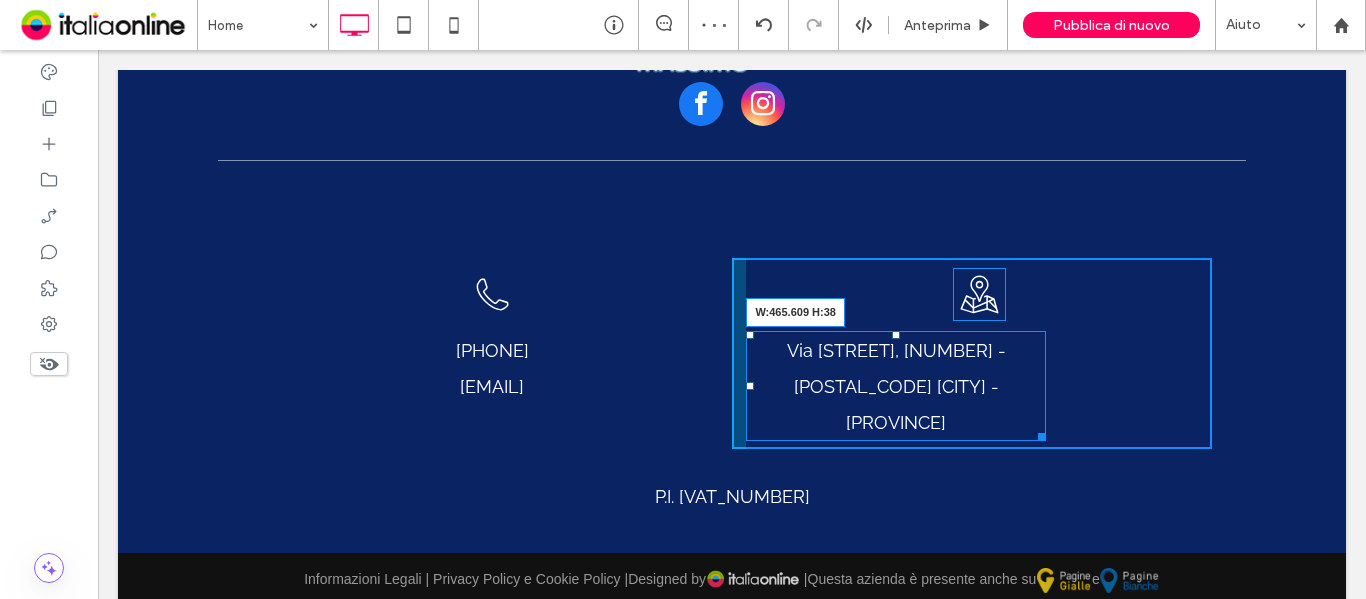 drag, startPoint x: 1033, startPoint y: 437, endPoint x: 1365, endPoint y: 410, distance: 333.09607 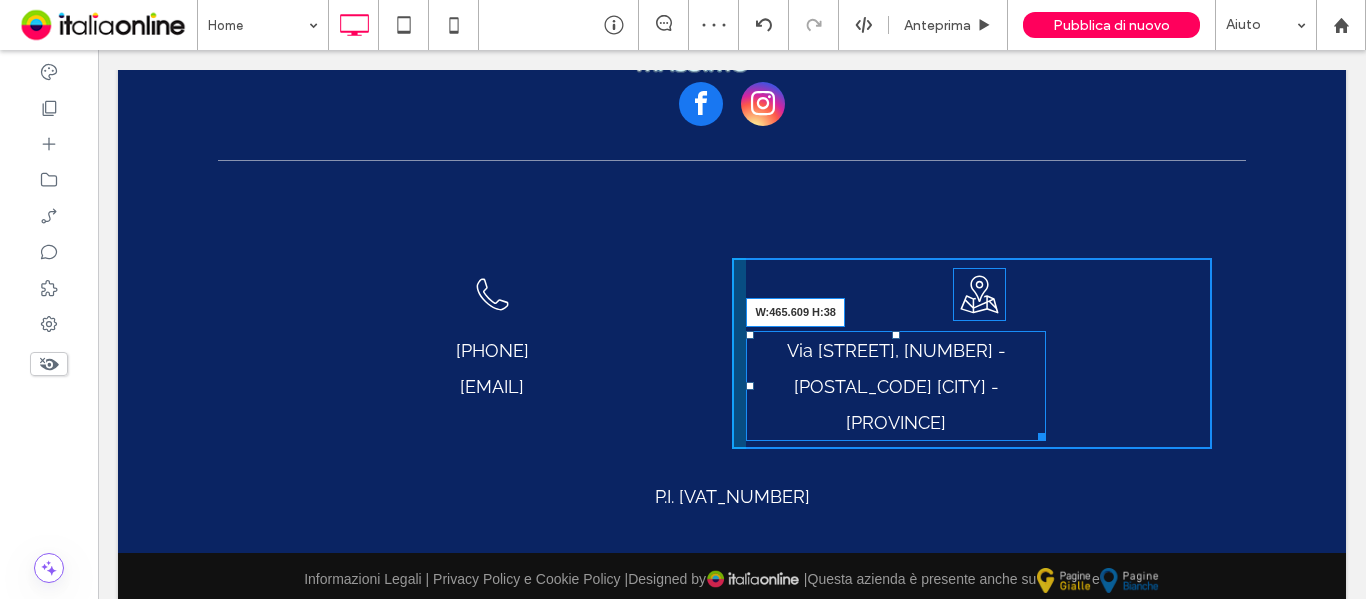 click on "Click To Paste
${text}
Home
Carrozzeria
Riparazioni
Riparazione e sostituzione cristalli
Pellicole oscuranti
Levabolli grandine
Ripristino fari usurati
Lavaggio e Sanificazione
Soccorso stradale
Contatti
Click To Paste
✆
Chiamateci allo
[PHONE] Click To Paste
Click To Paste
Testata
Chiamateci allo
[PHONE]
Click To Paste
Click To Paste
Riga
${text}
Home
Carrozzeria
Riparazioni" at bounding box center [732, -2481] 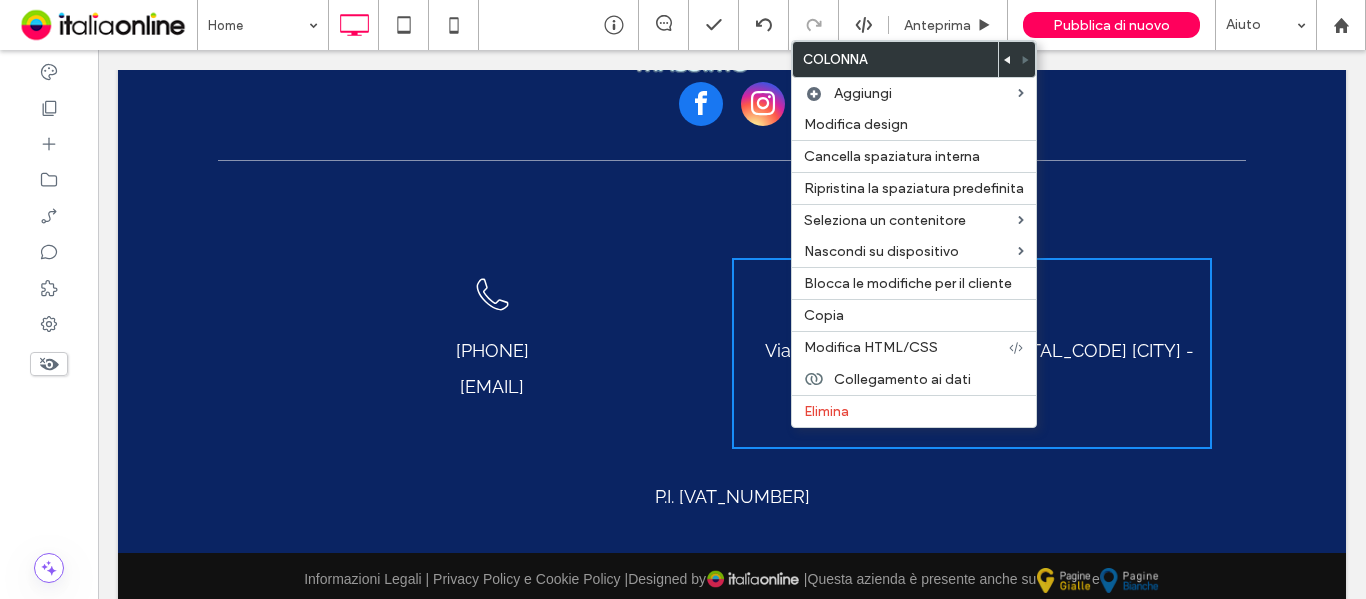 click 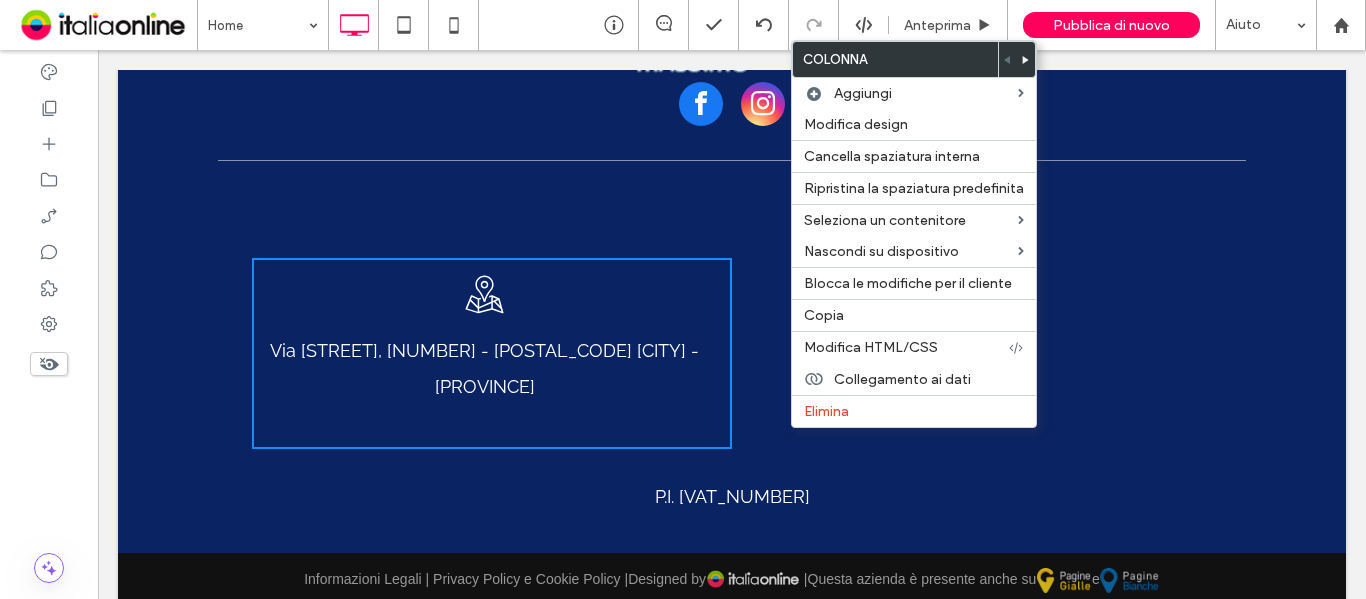 click on "P.I. [VAT_NUMBER]" at bounding box center [732, 497] 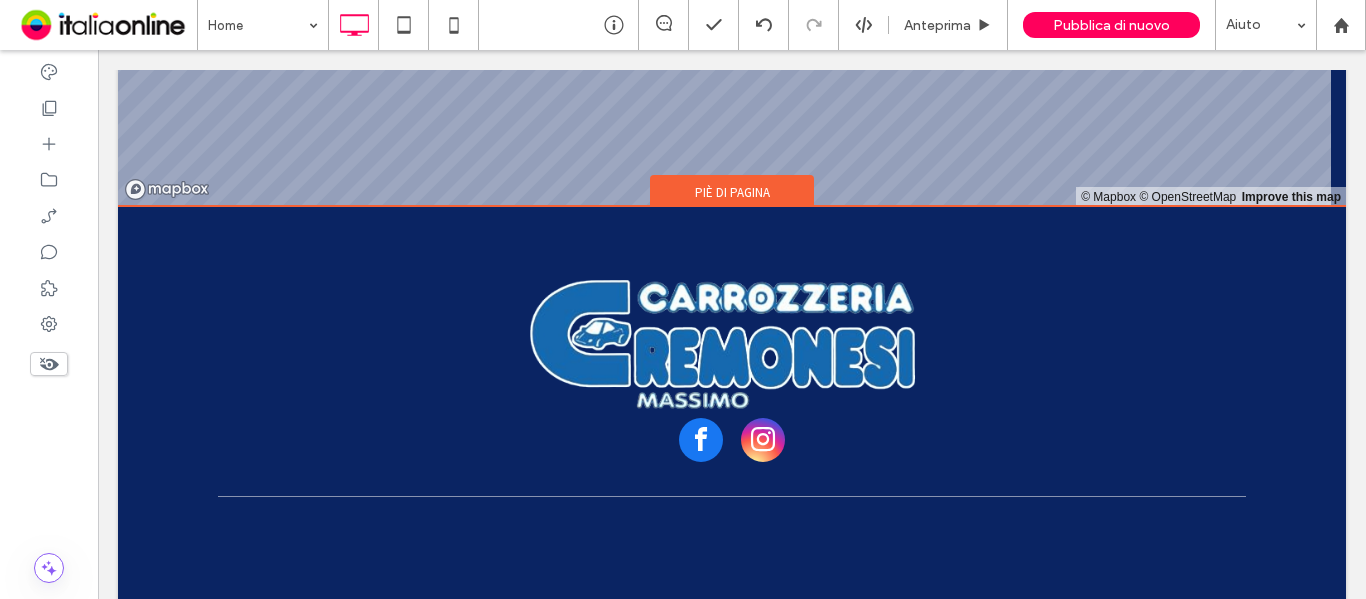 scroll, scrollTop: 5739, scrollLeft: 0, axis: vertical 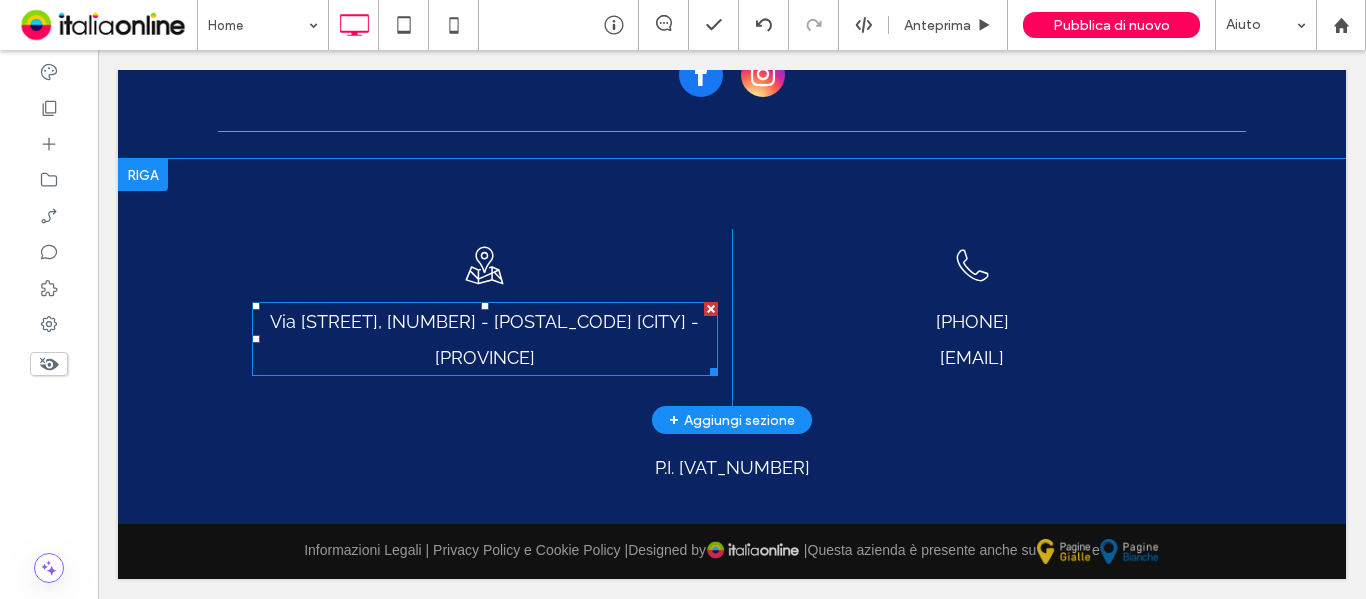 click on "Via [STREET], [NUMBER] - [POSTAL_CODE] [CITY] - [PROVINCE]" at bounding box center [484, 339] 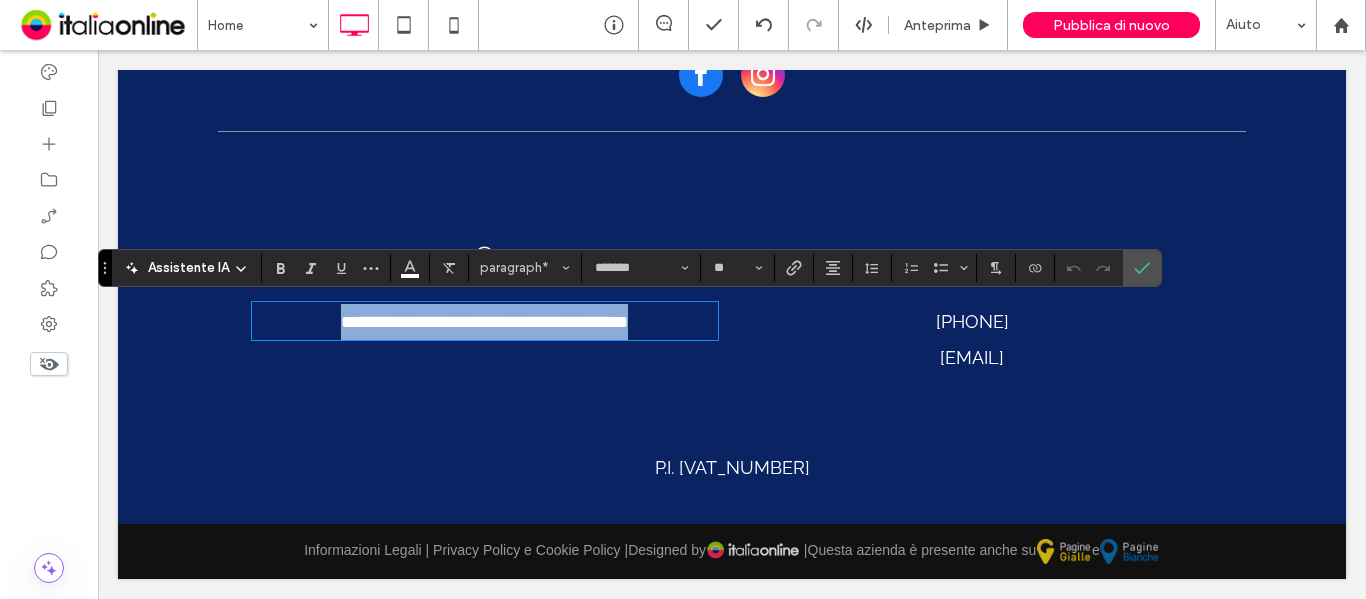 click on "**********" at bounding box center (484, 322) 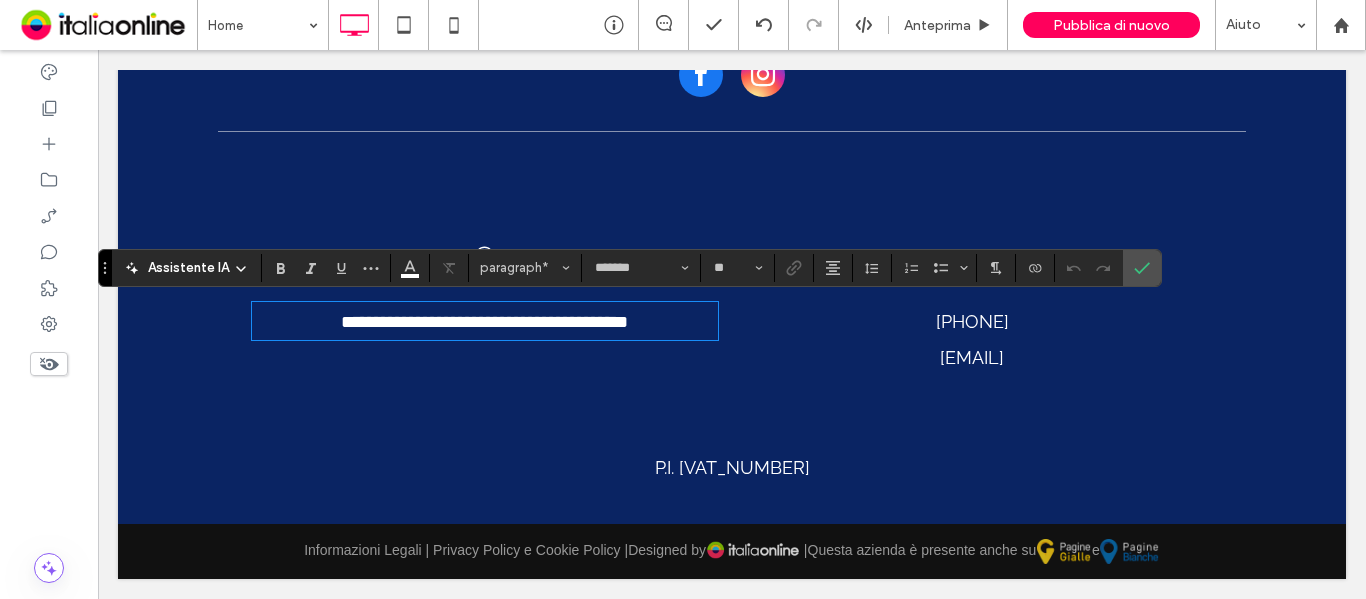 click on "**********" at bounding box center (484, 322) 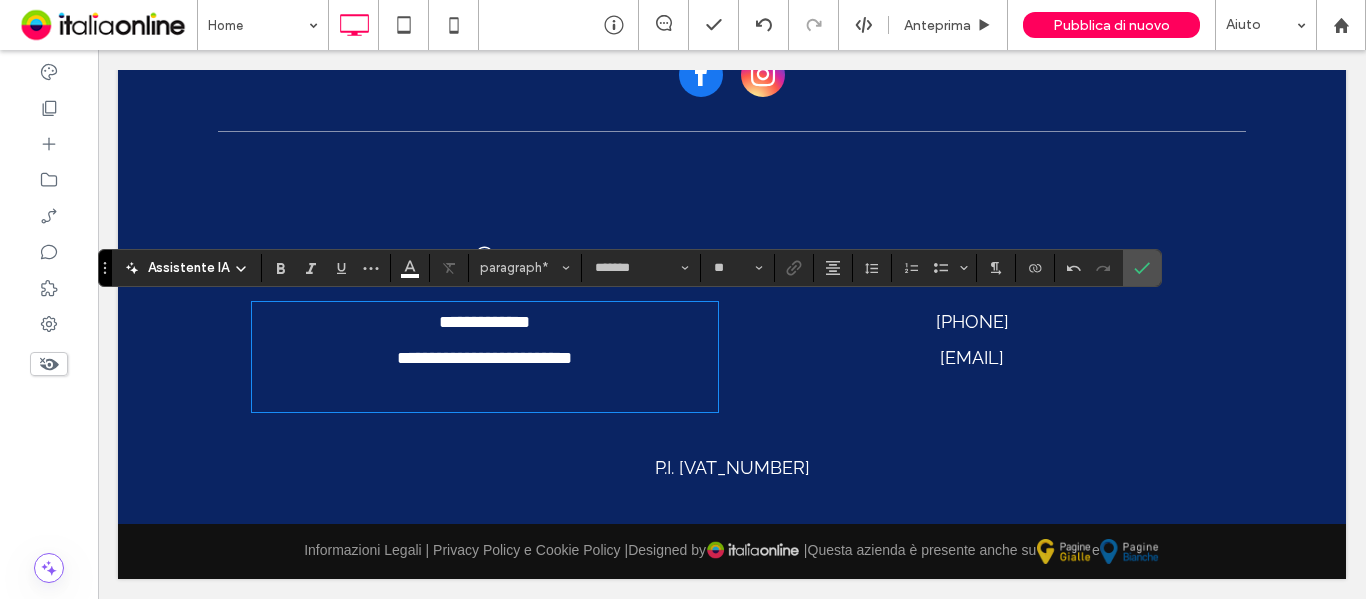 type on "******" 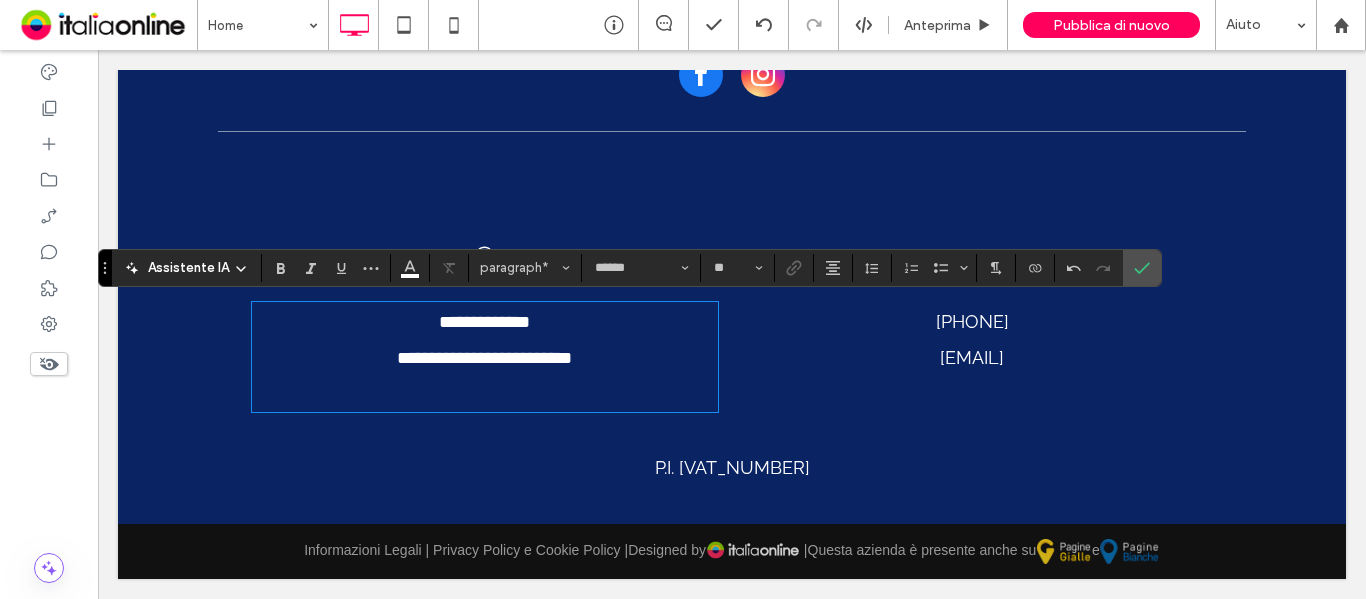 click at bounding box center [485, 394] 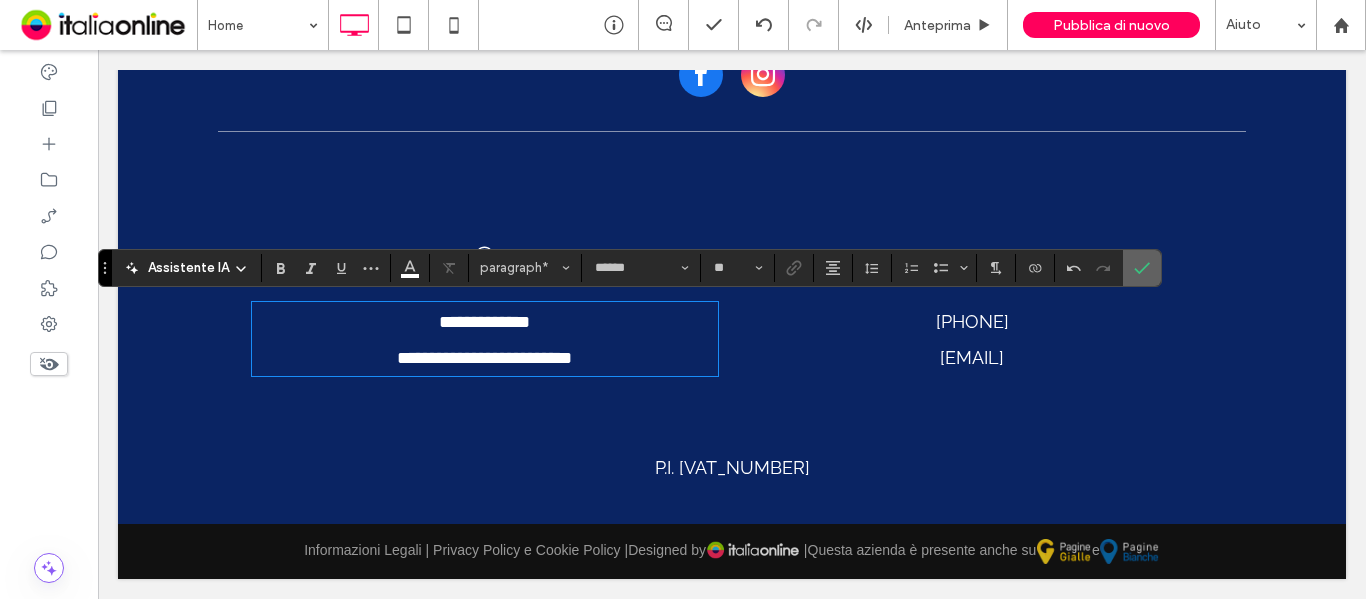 click at bounding box center [1142, 268] 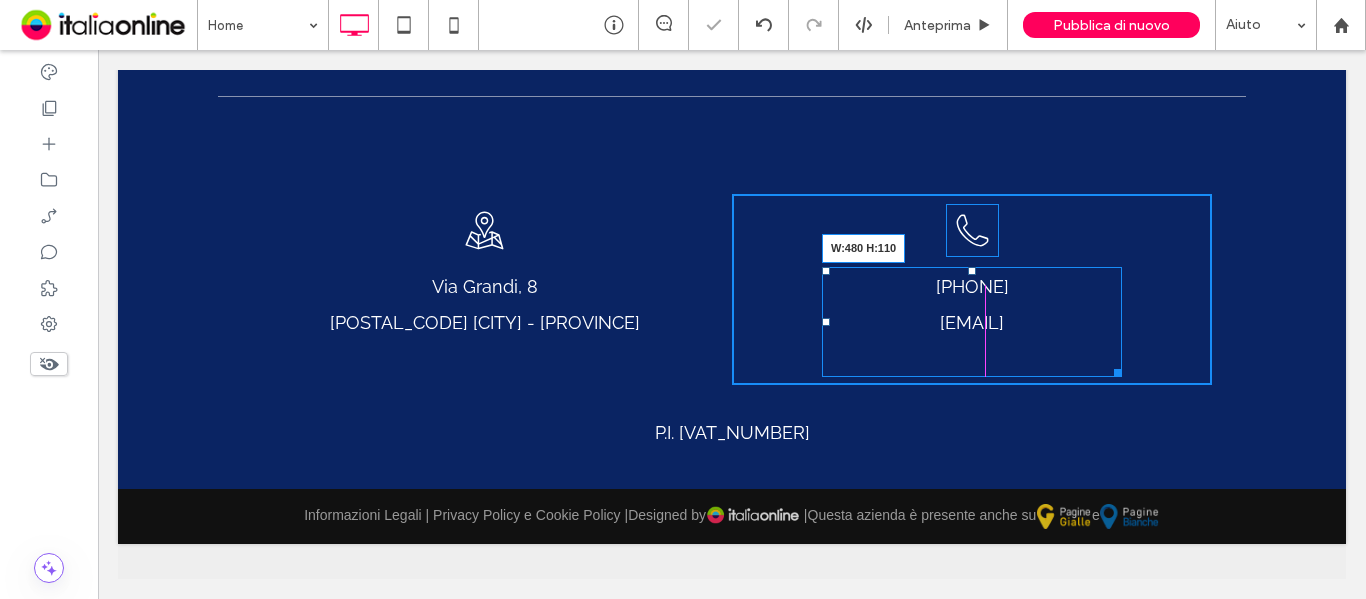 drag, startPoint x: 1113, startPoint y: 399, endPoint x: 1330, endPoint y: 432, distance: 219.49487 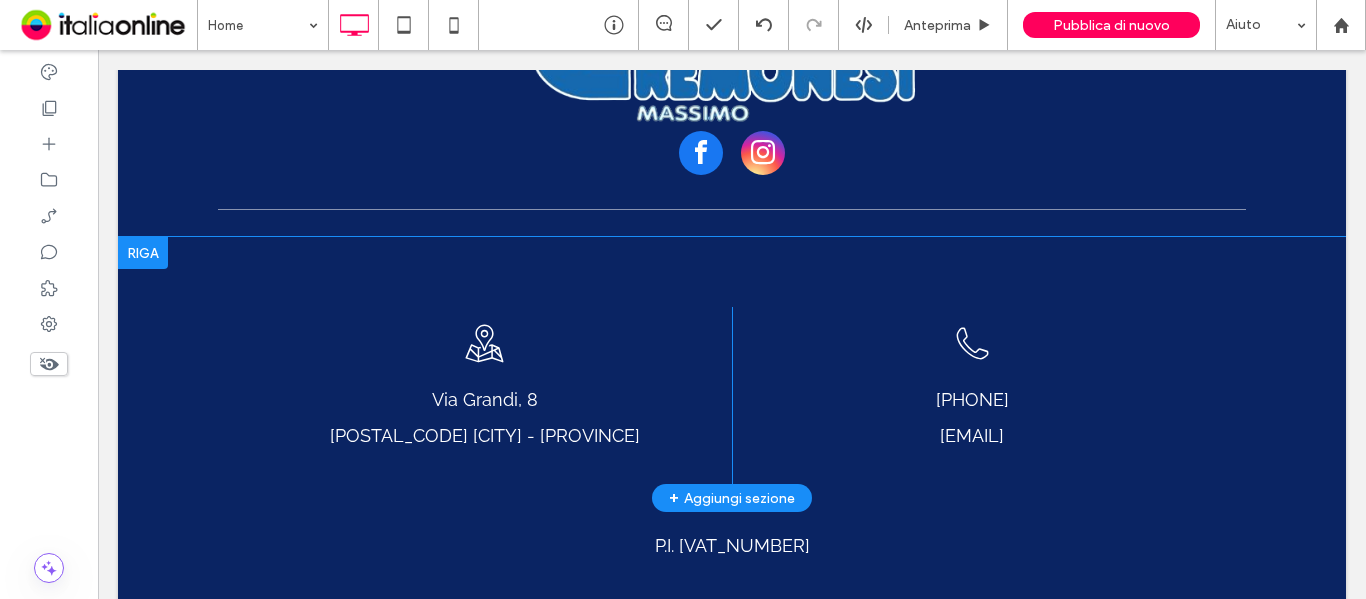 scroll, scrollTop: 5739, scrollLeft: 0, axis: vertical 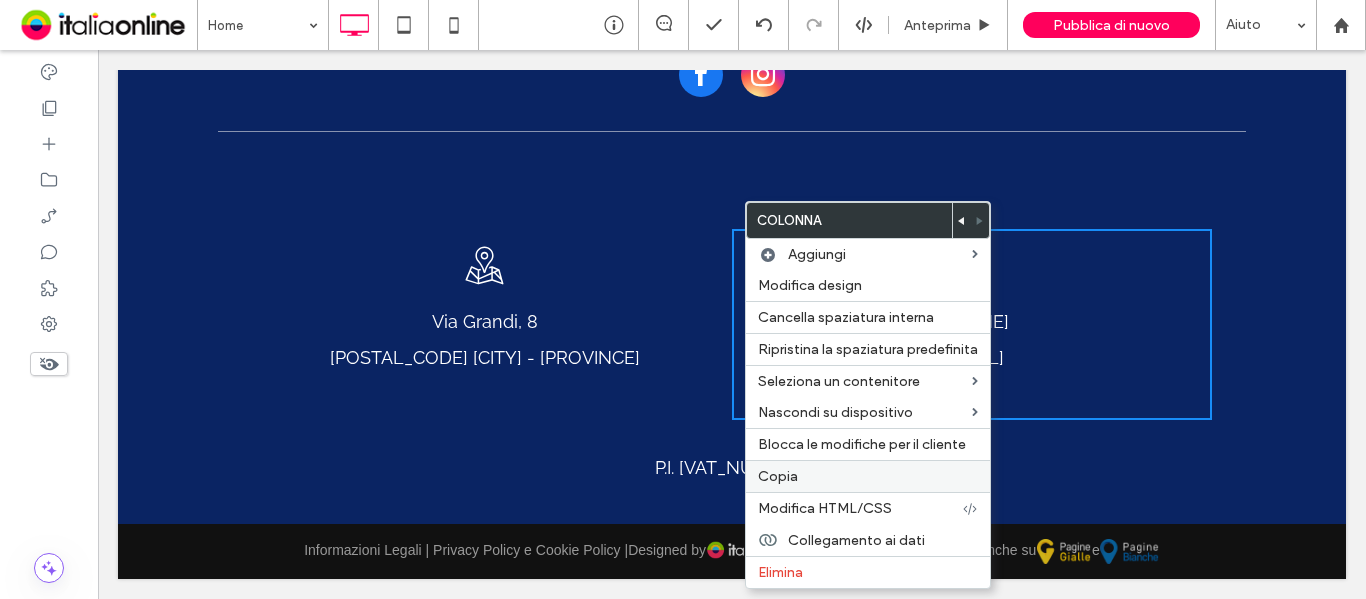 click on "Copia" at bounding box center [868, 476] 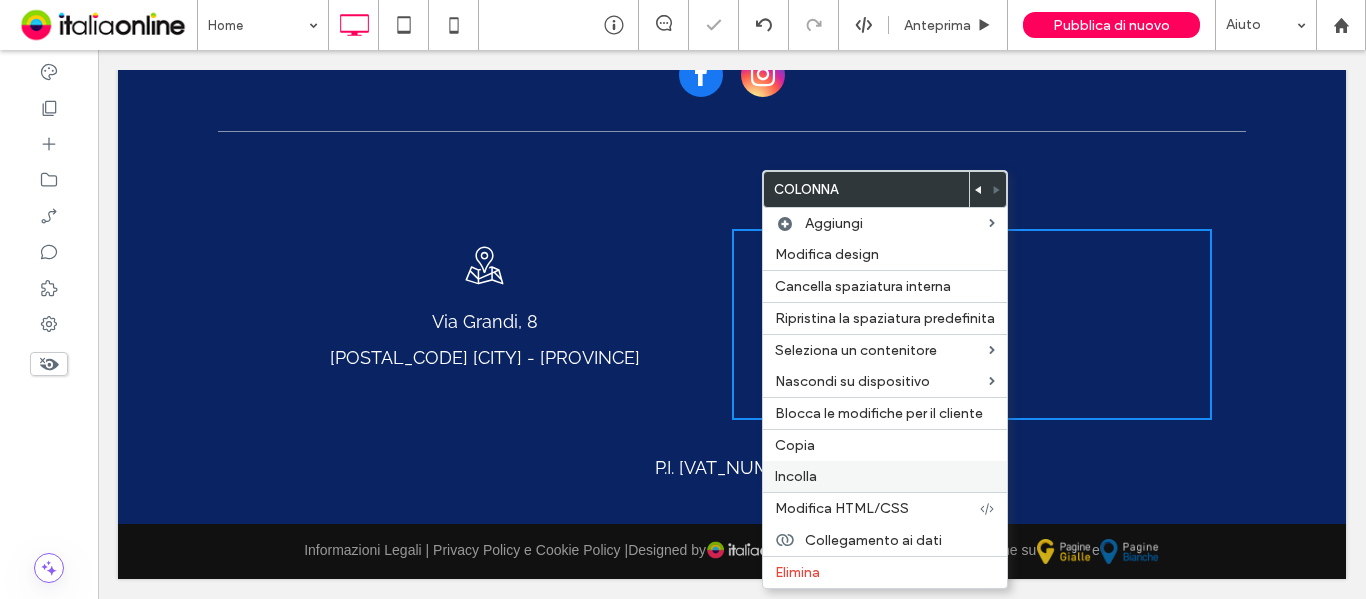 click on "Incolla" at bounding box center (885, 476) 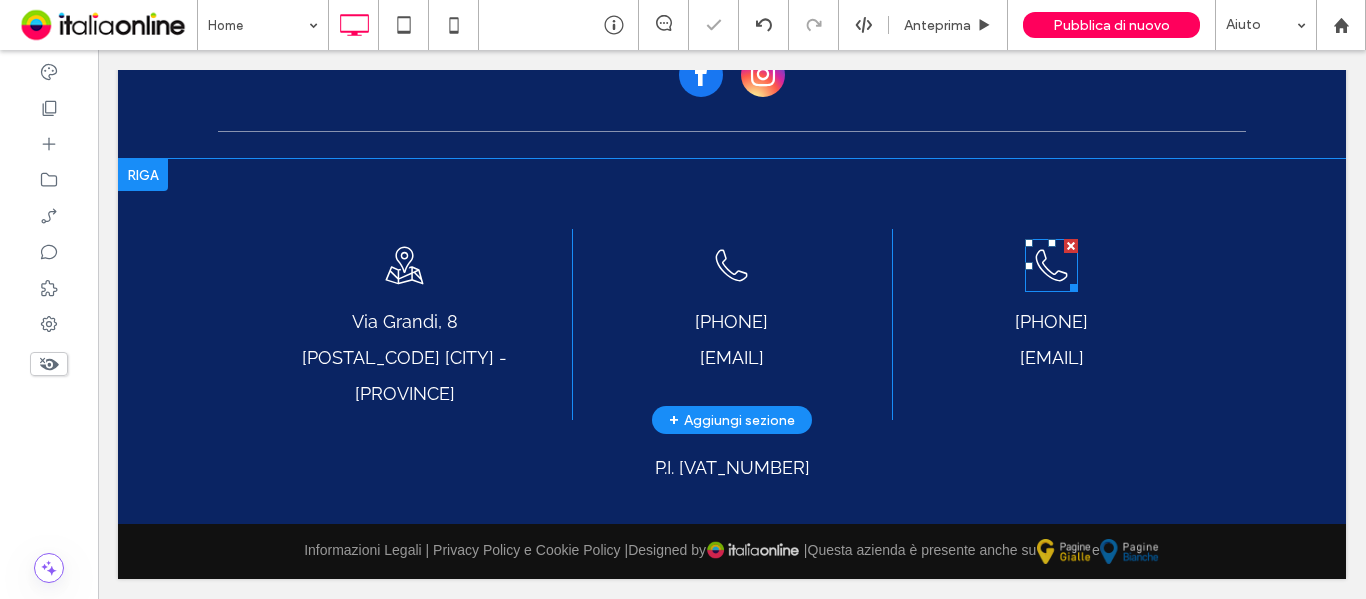 click 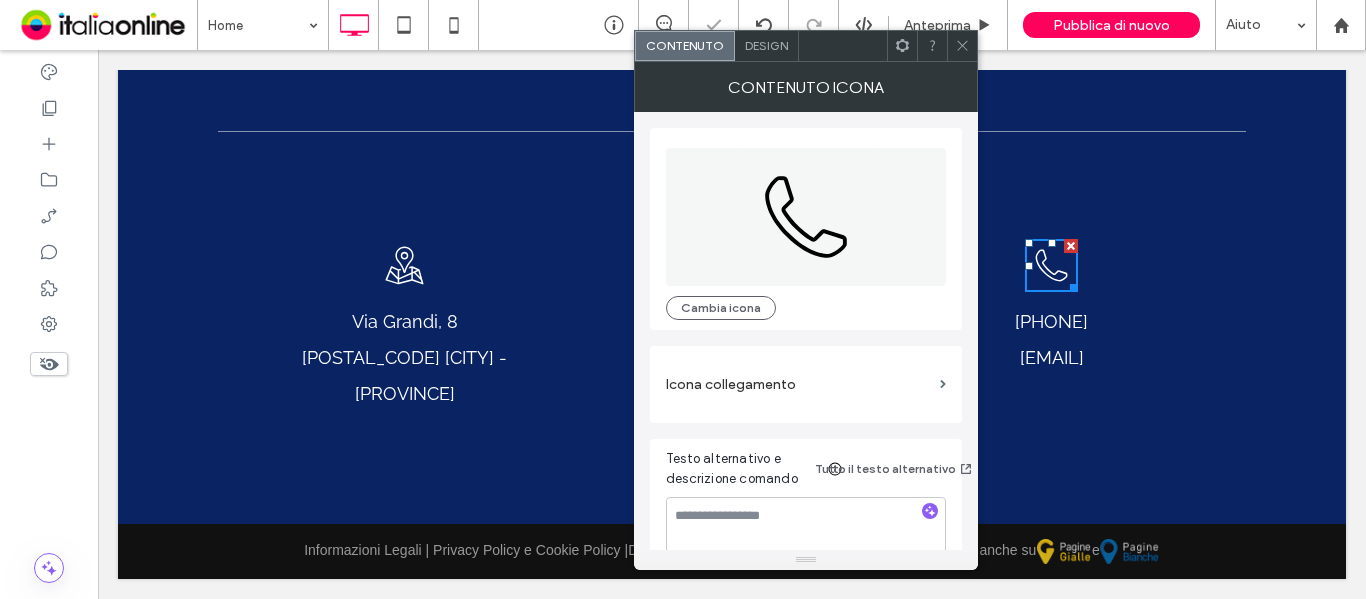 click 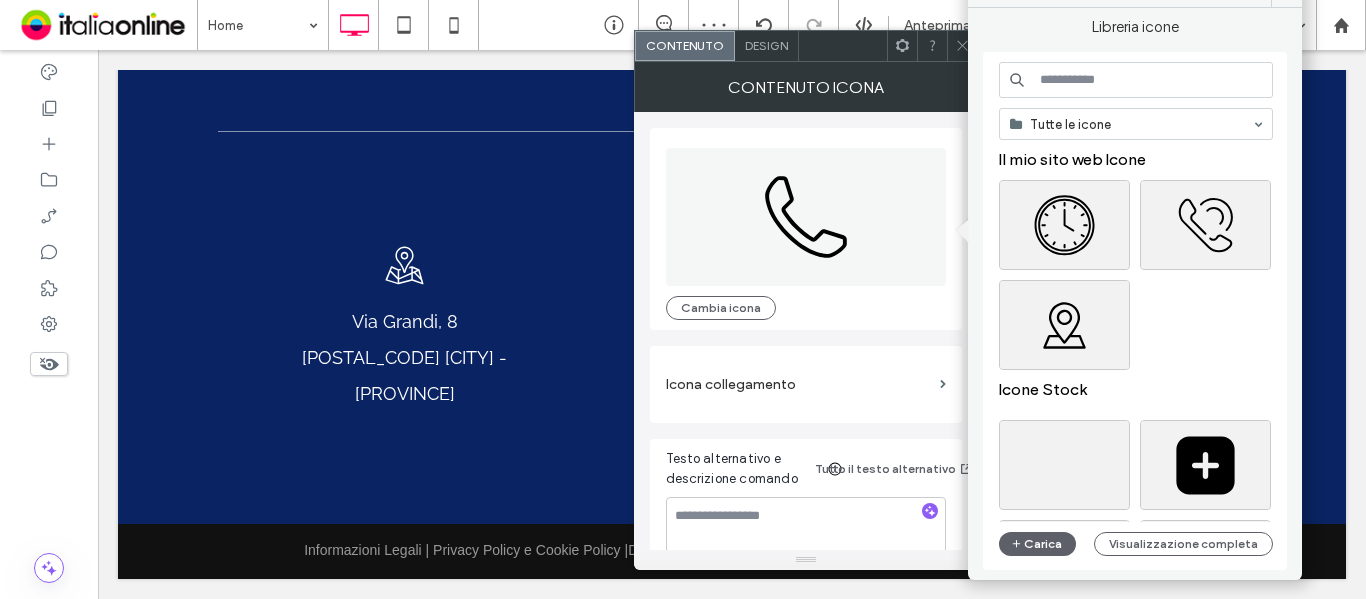click at bounding box center (1136, 80) 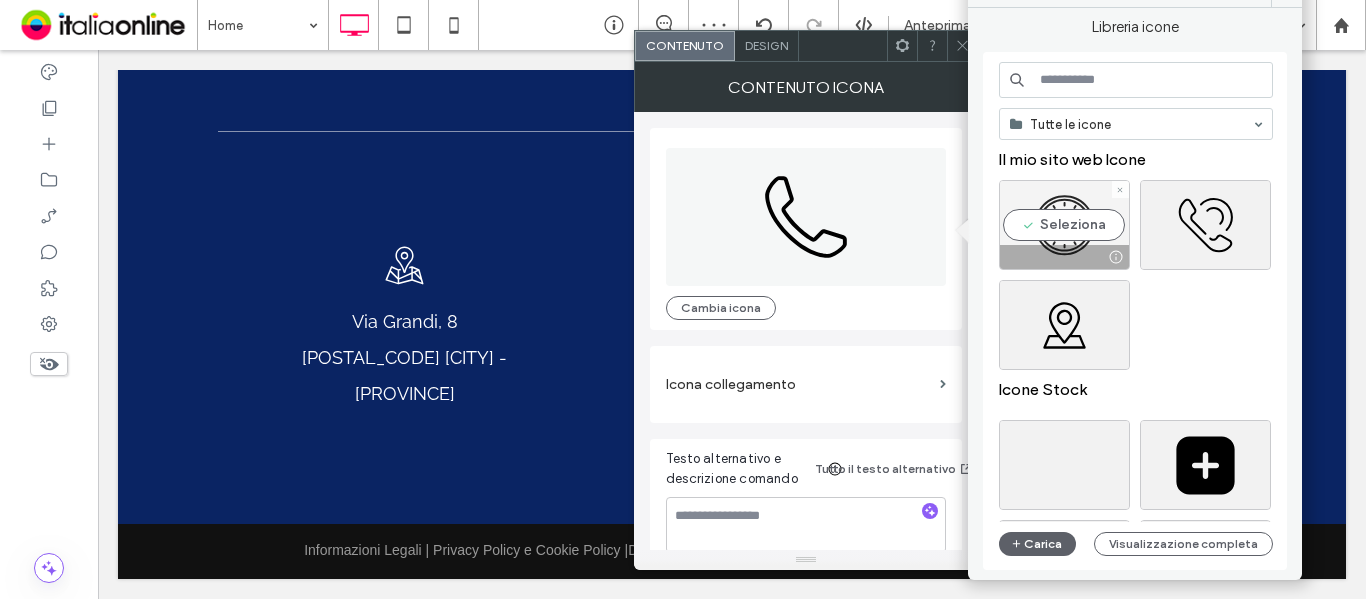 click on "Seleziona" at bounding box center (1064, 225) 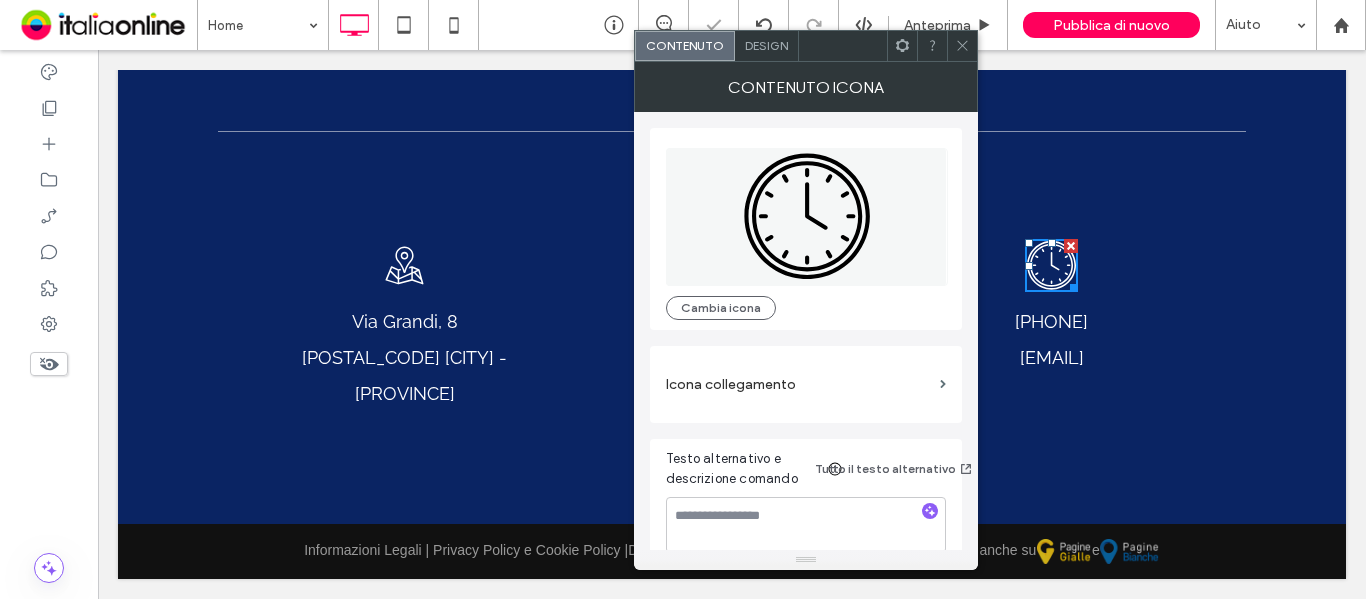 drag, startPoint x: 963, startPoint y: 49, endPoint x: 881, endPoint y: 25, distance: 85.44004 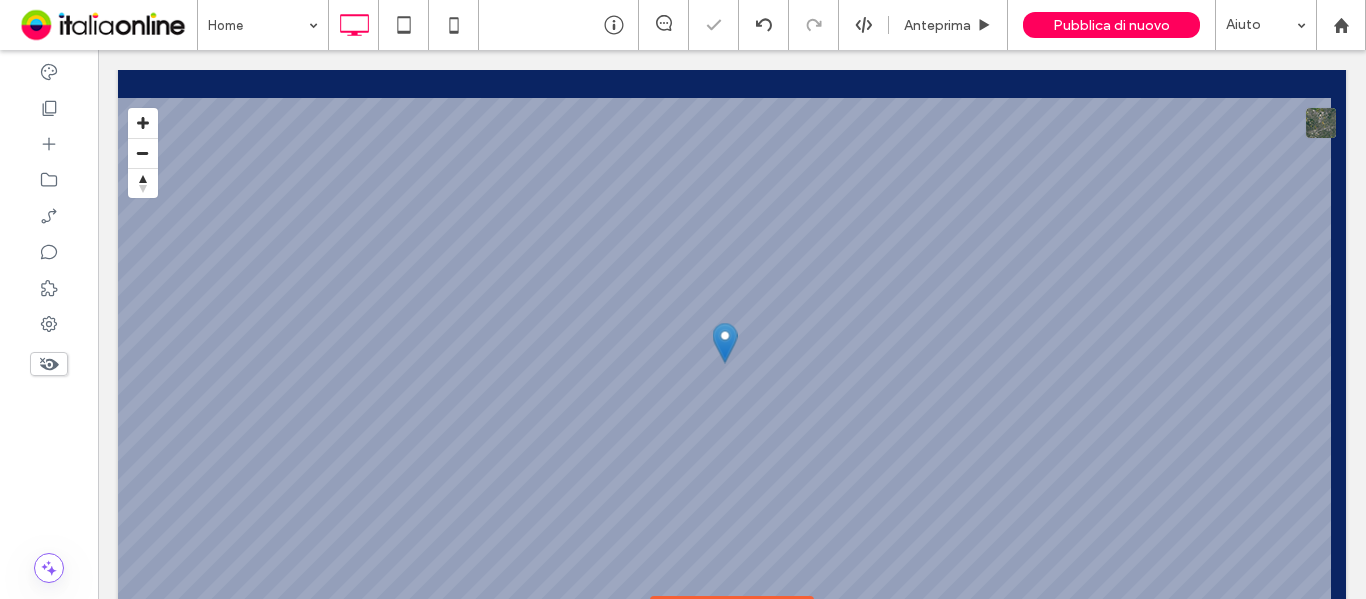scroll, scrollTop: 4639, scrollLeft: 0, axis: vertical 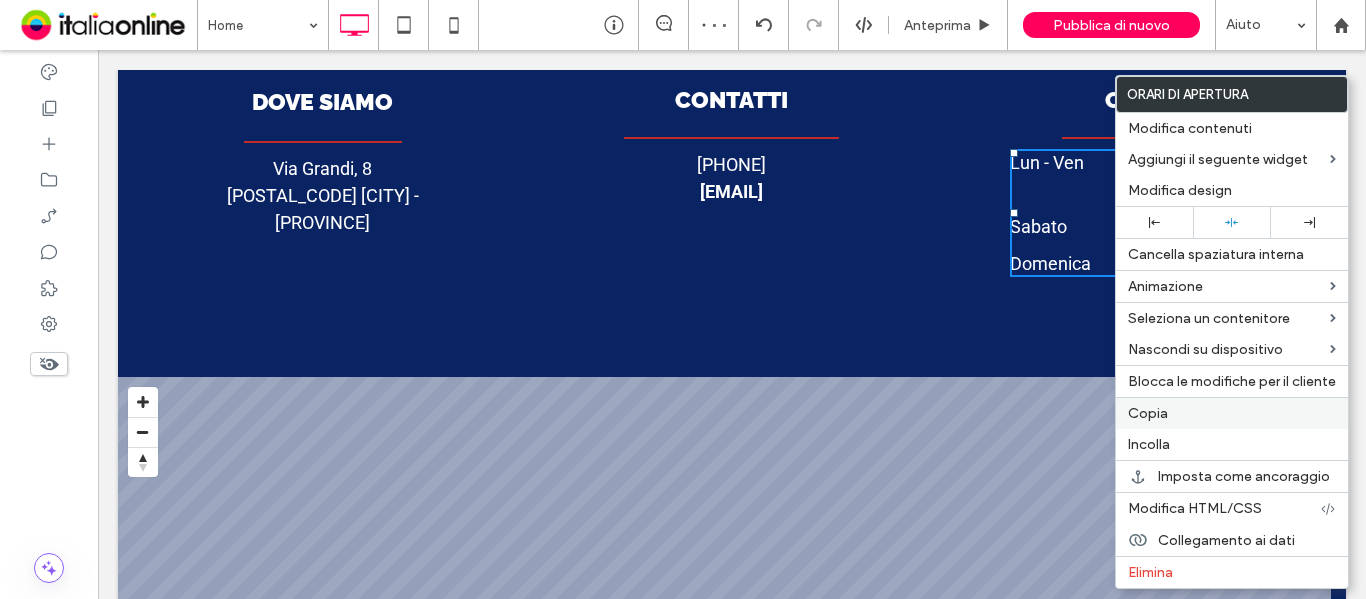 click on "Copia" at bounding box center (1148, 413) 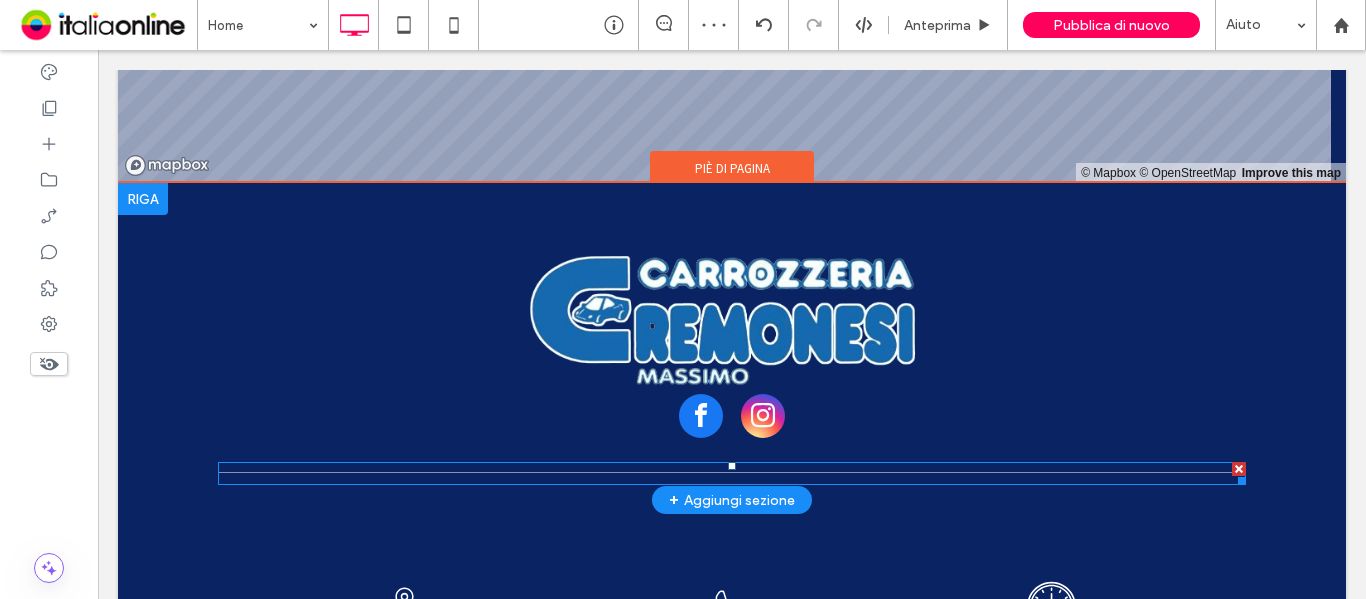 scroll, scrollTop: 5639, scrollLeft: 0, axis: vertical 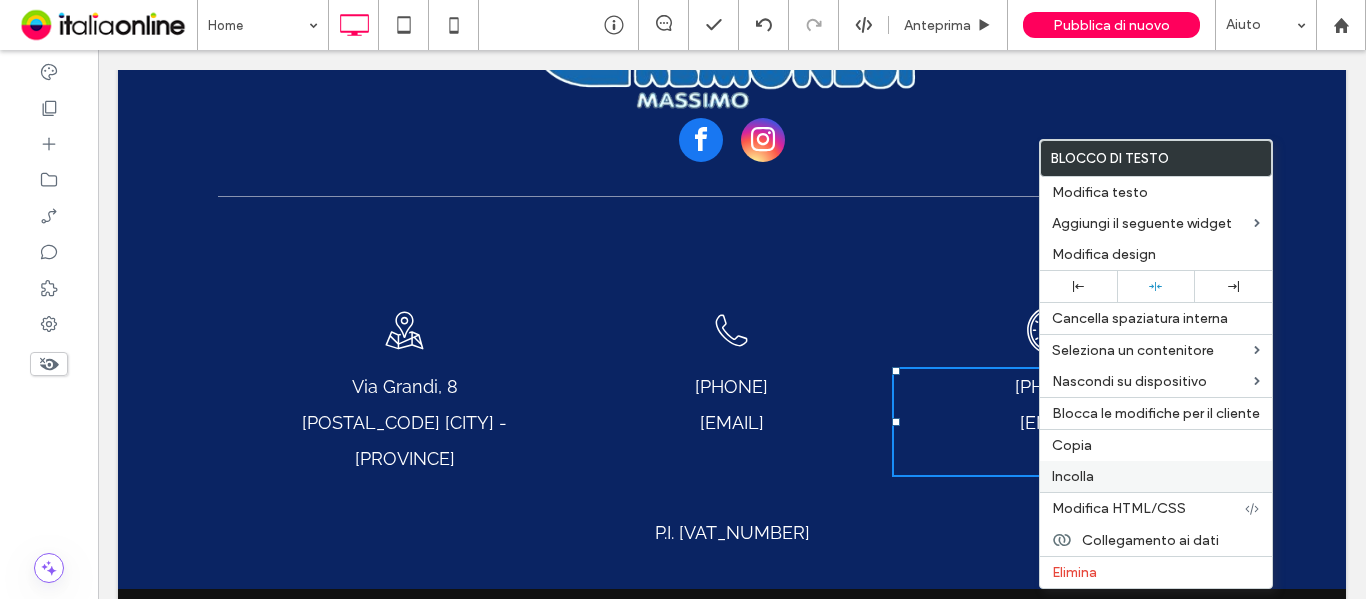 click on "Incolla" at bounding box center [1073, 476] 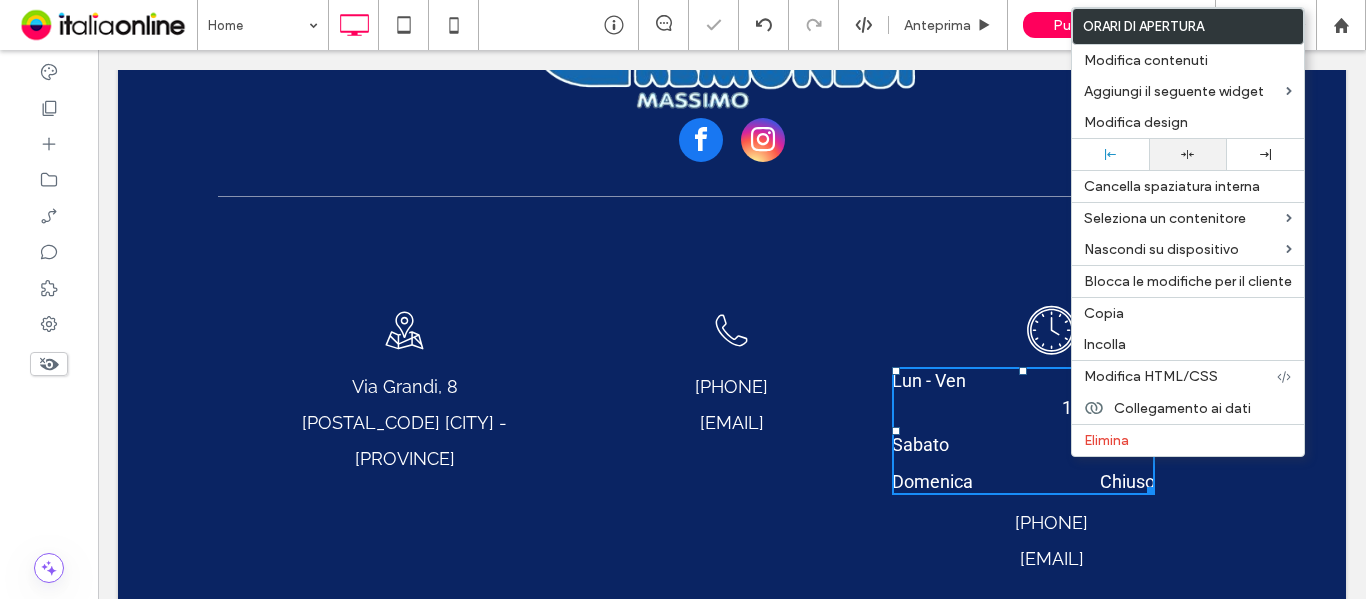 click at bounding box center [1187, 154] 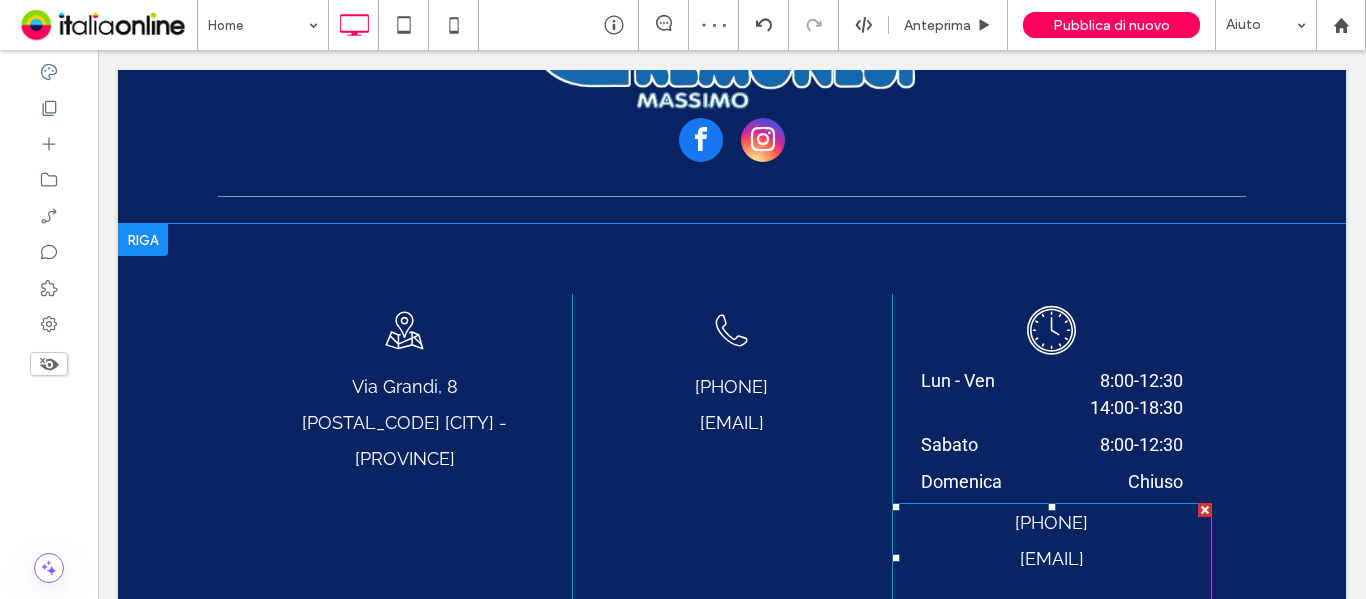 click at bounding box center (1205, 510) 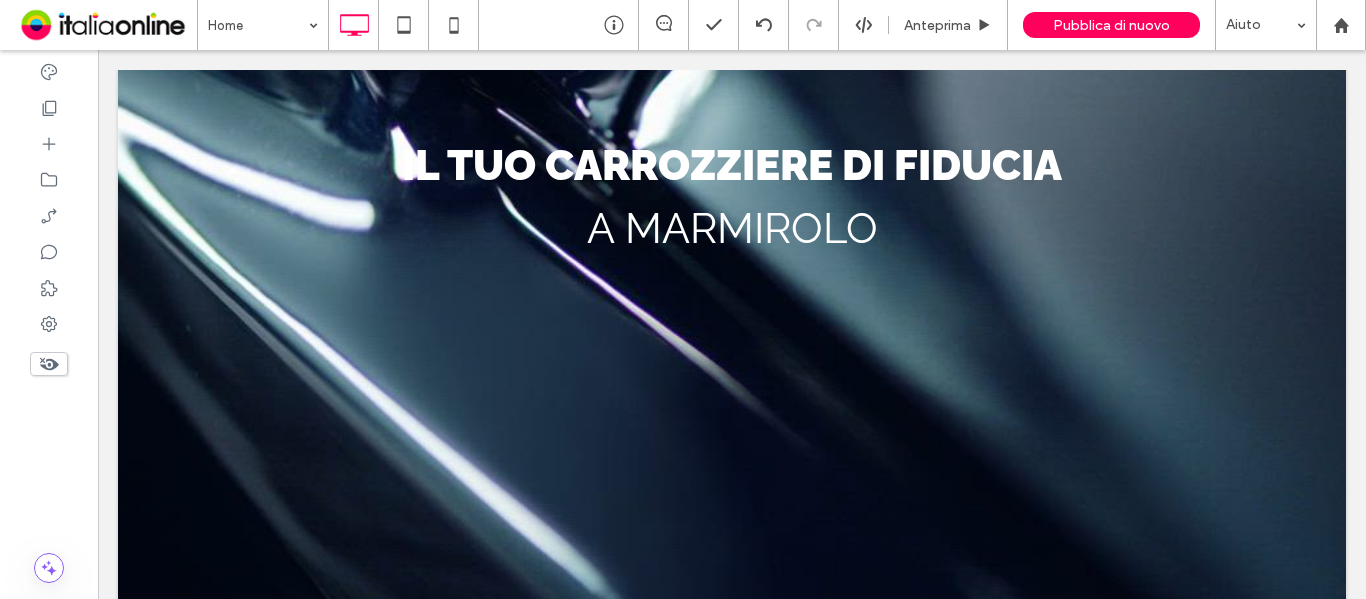scroll, scrollTop: 449, scrollLeft: 0, axis: vertical 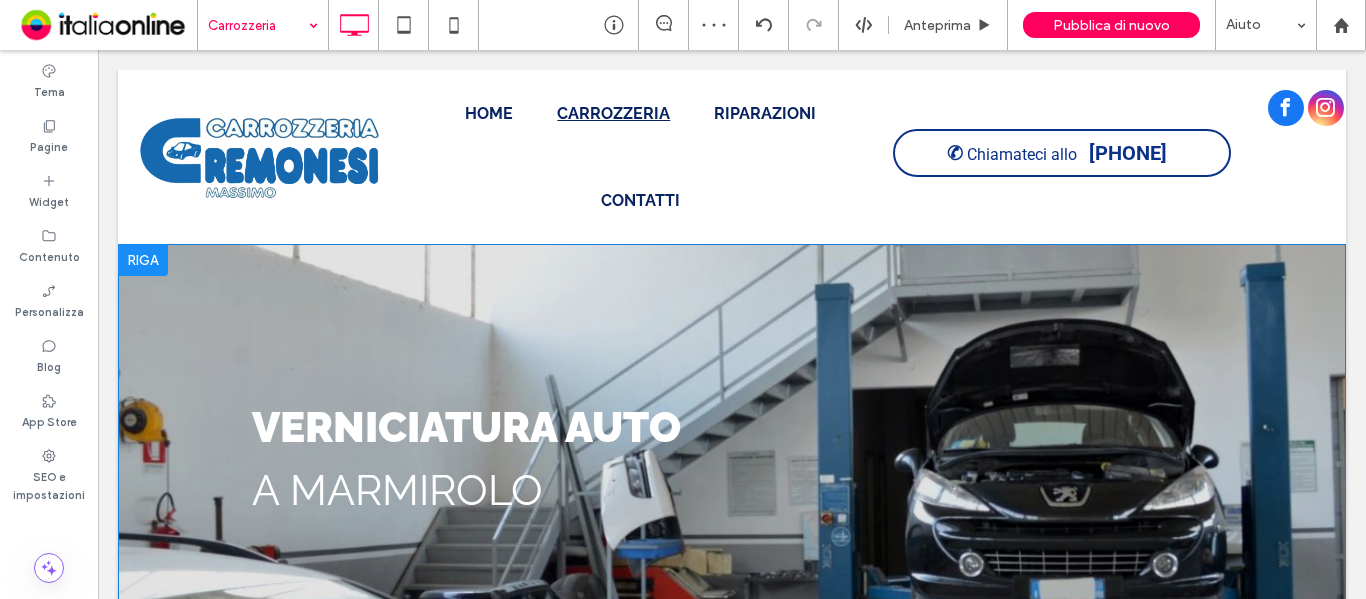 click on "VERNICIATURA AUTO a [CITY]
Click To Paste
Riga + Aggiungi sezione" at bounding box center [732, 466] 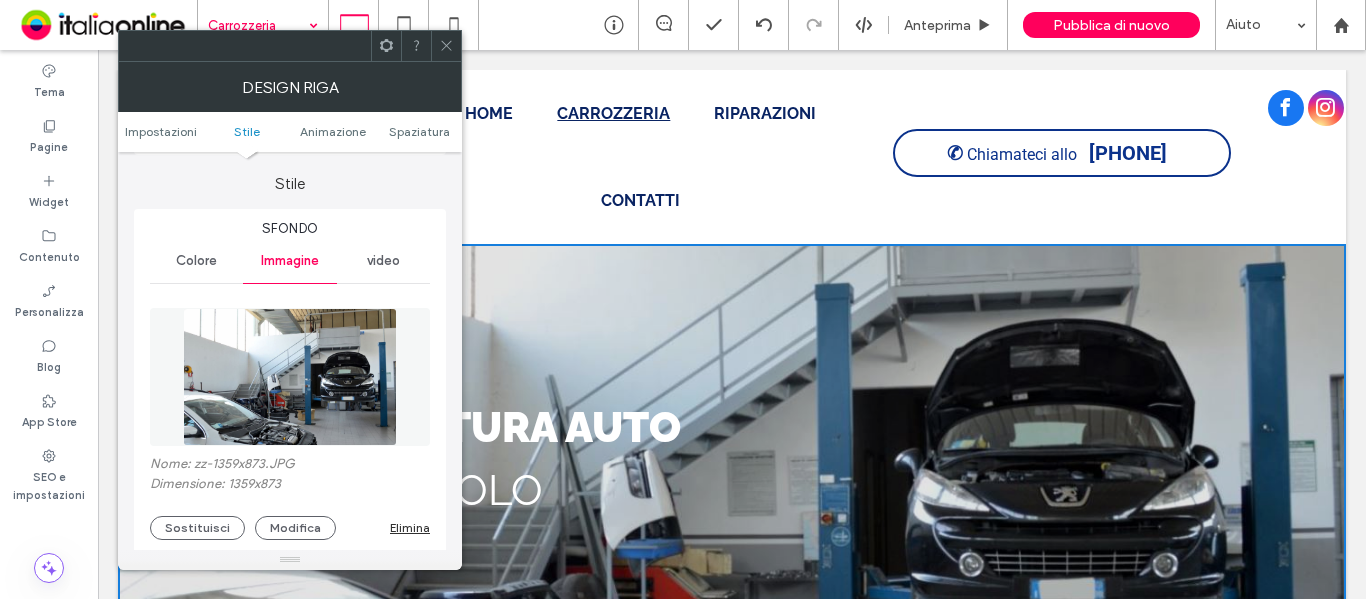 scroll, scrollTop: 200, scrollLeft: 0, axis: vertical 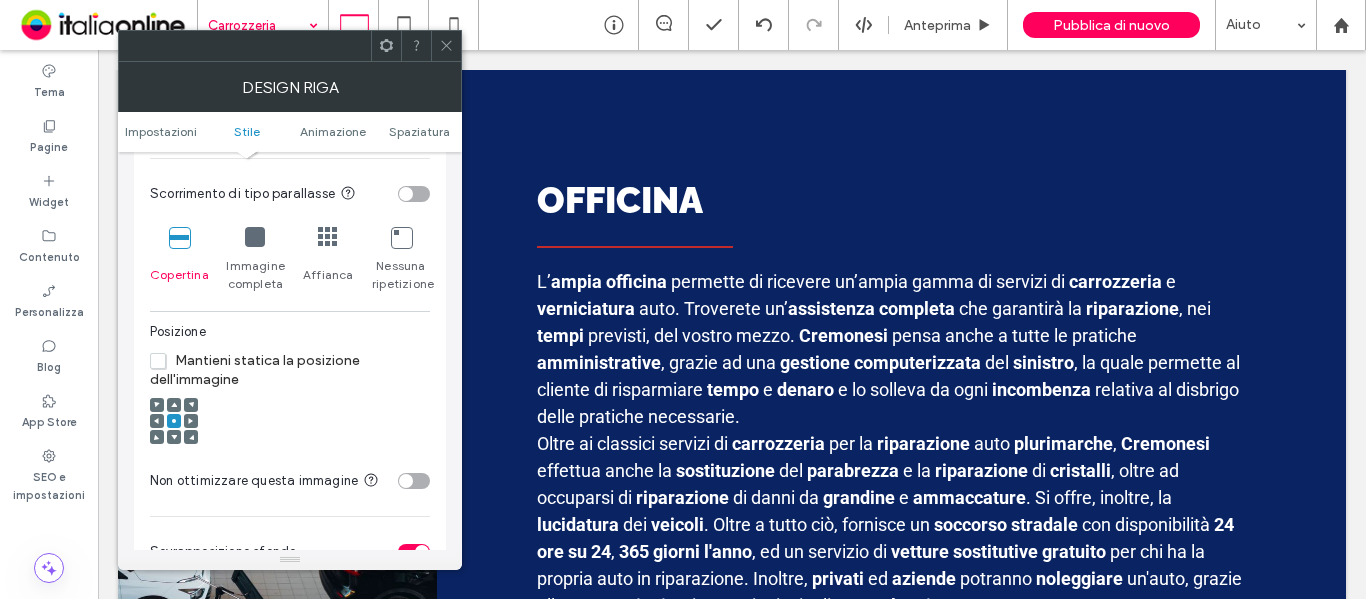 click 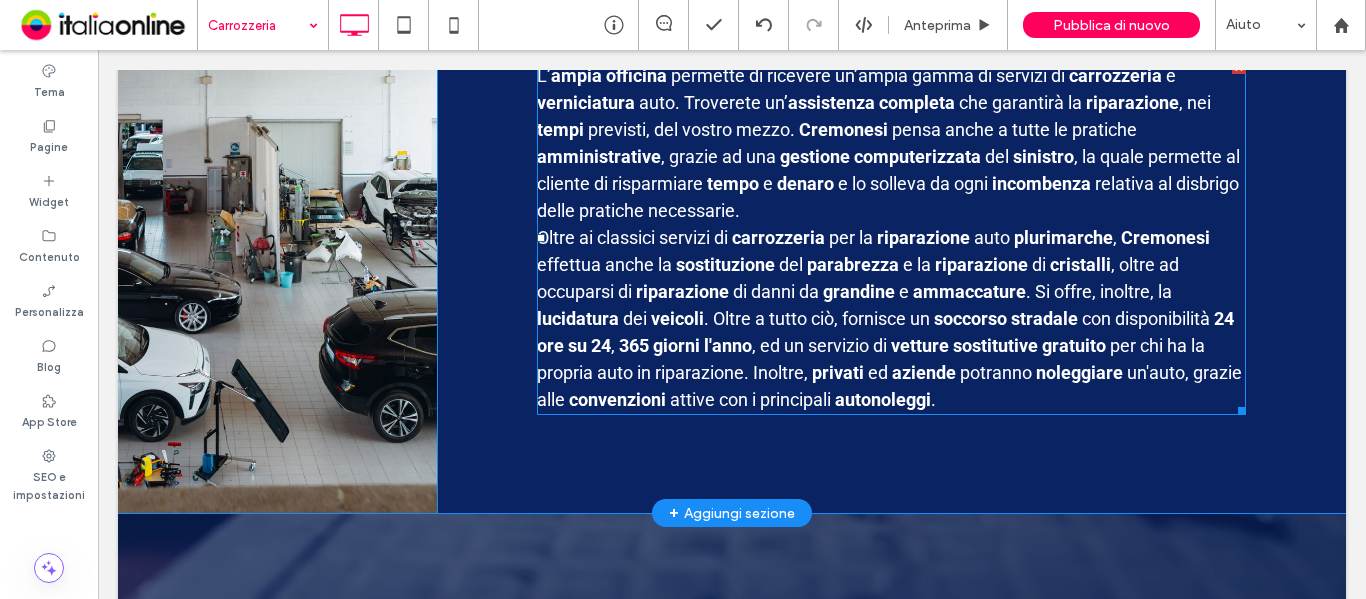 scroll, scrollTop: 1400, scrollLeft: 0, axis: vertical 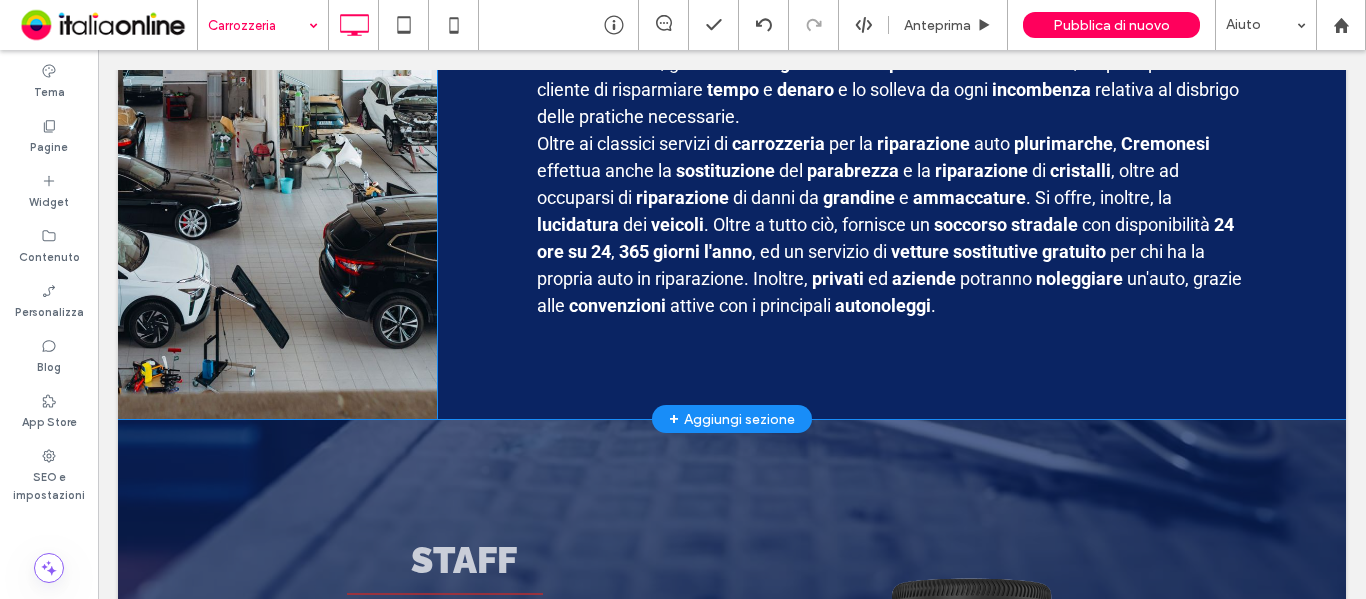 click on "Click To Paste" at bounding box center (277, 90) 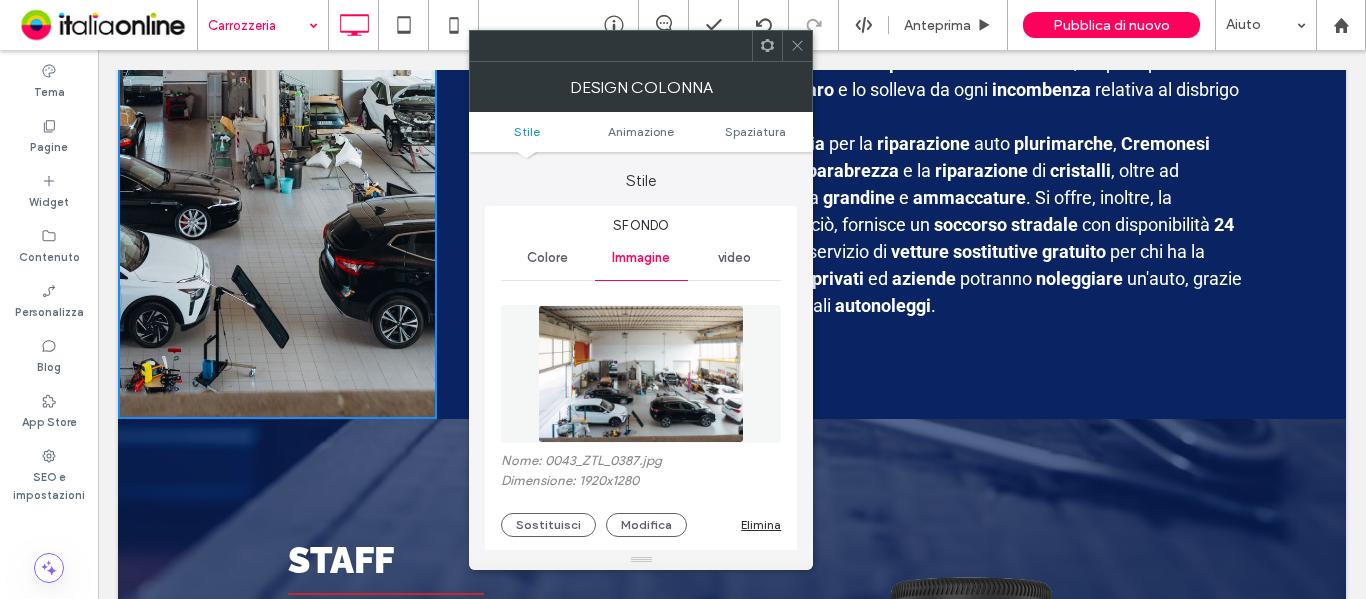 click at bounding box center [641, 374] 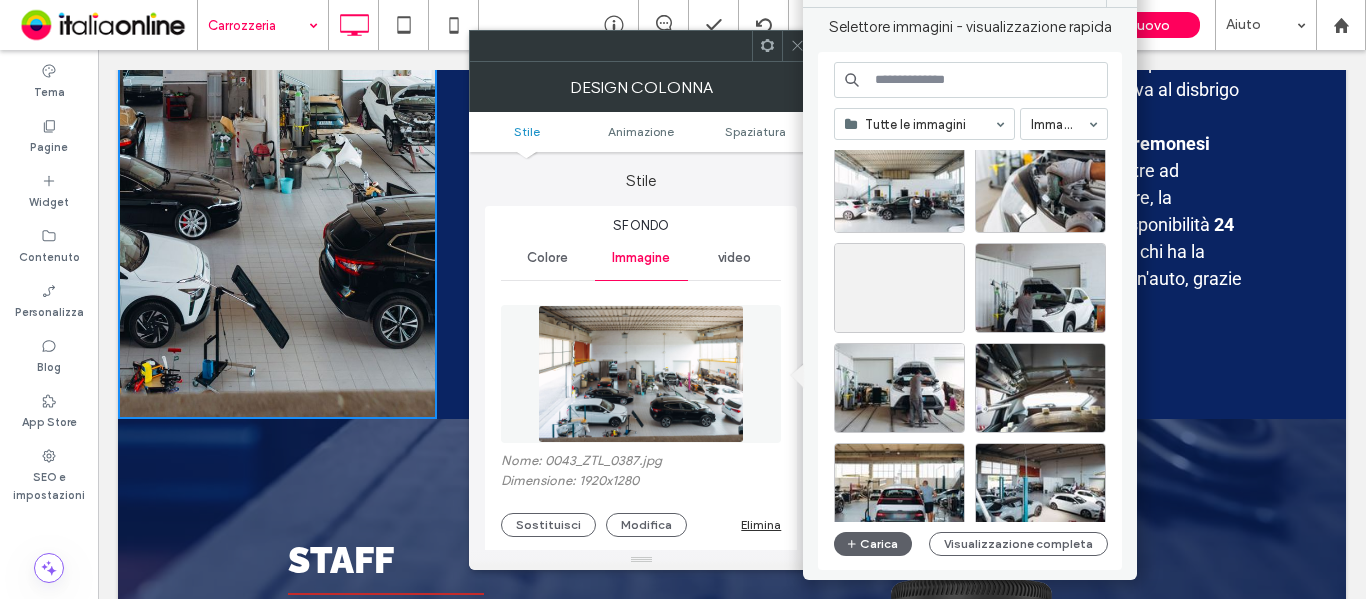 scroll, scrollTop: 1376, scrollLeft: 0, axis: vertical 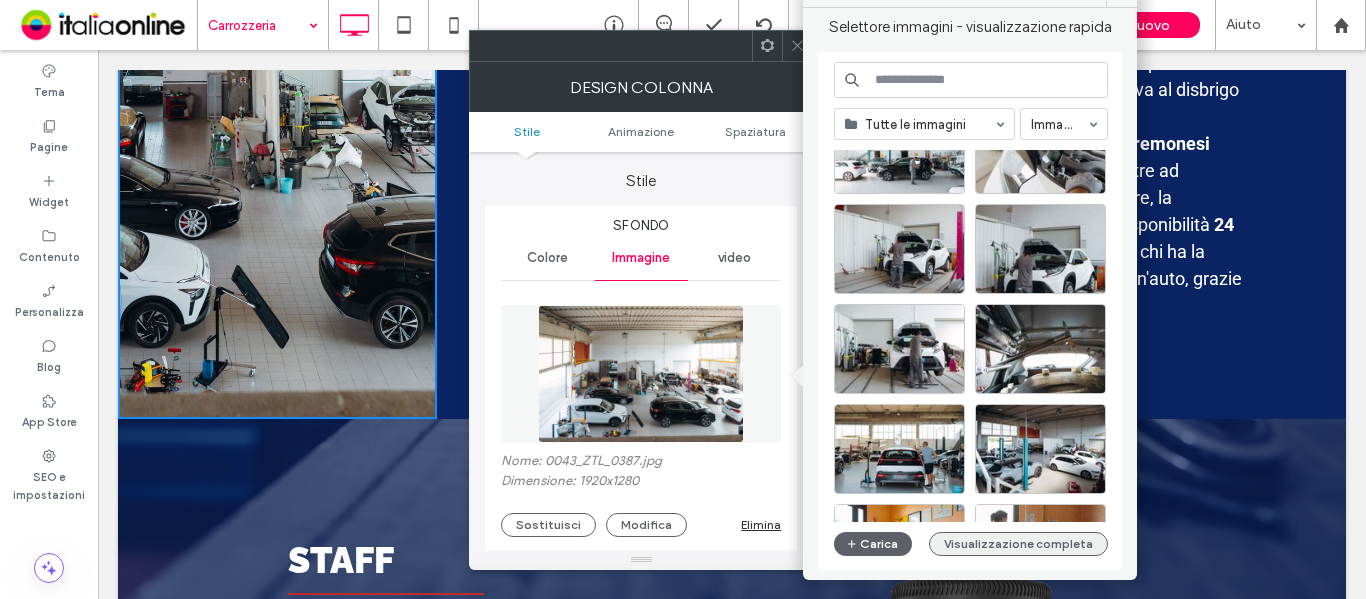 click on "Visualizzazione completa" at bounding box center (1018, 544) 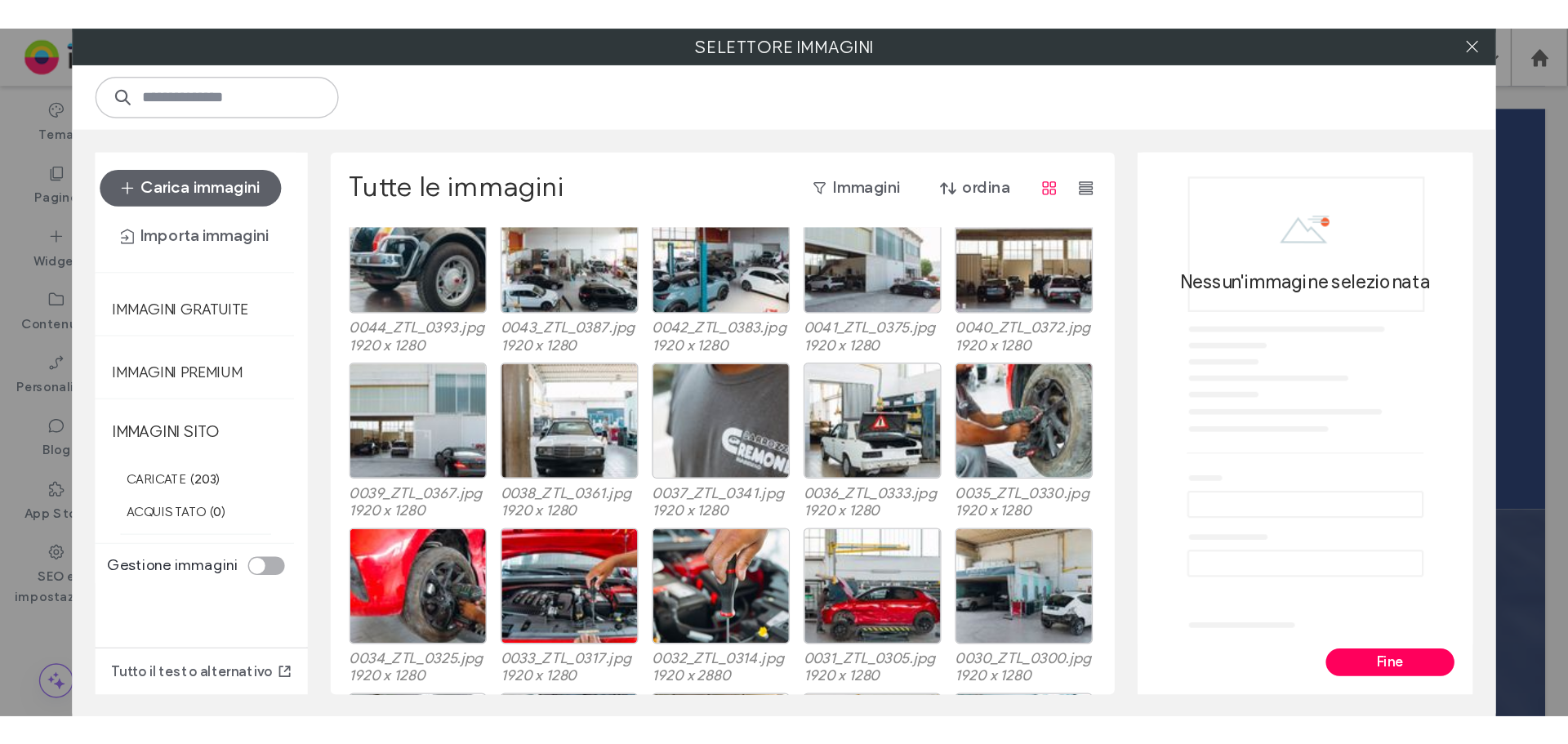 scroll, scrollTop: 82, scrollLeft: 0, axis: vertical 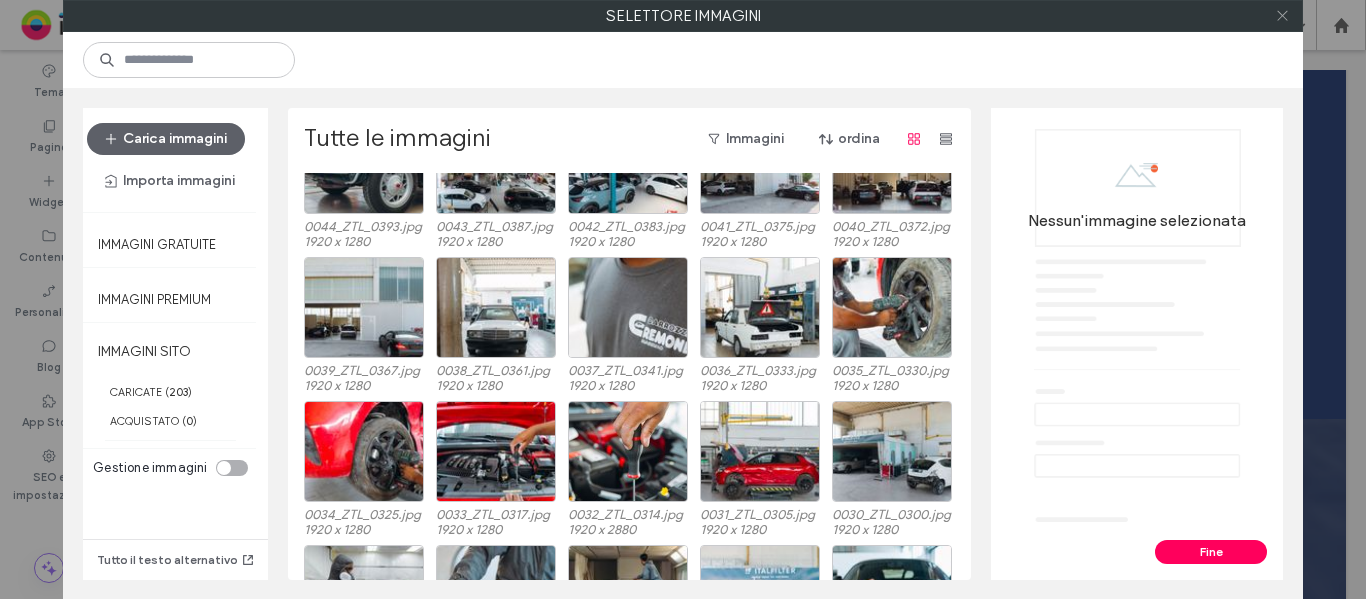 click 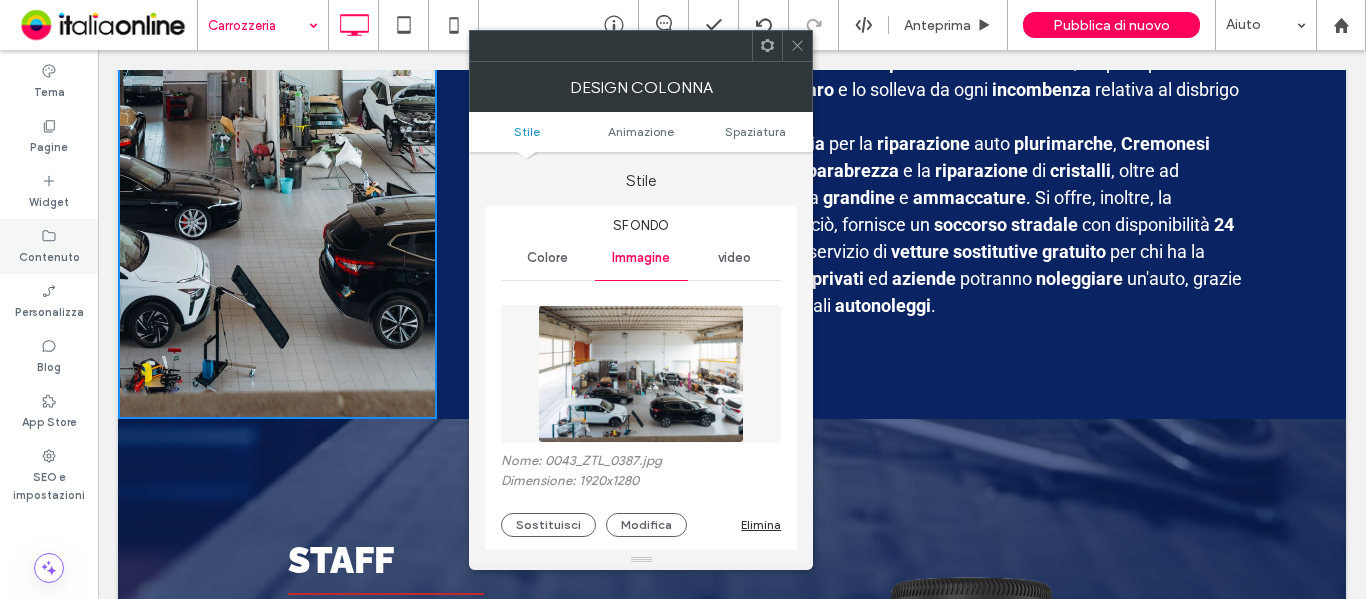click on "Contenuto" at bounding box center [49, 255] 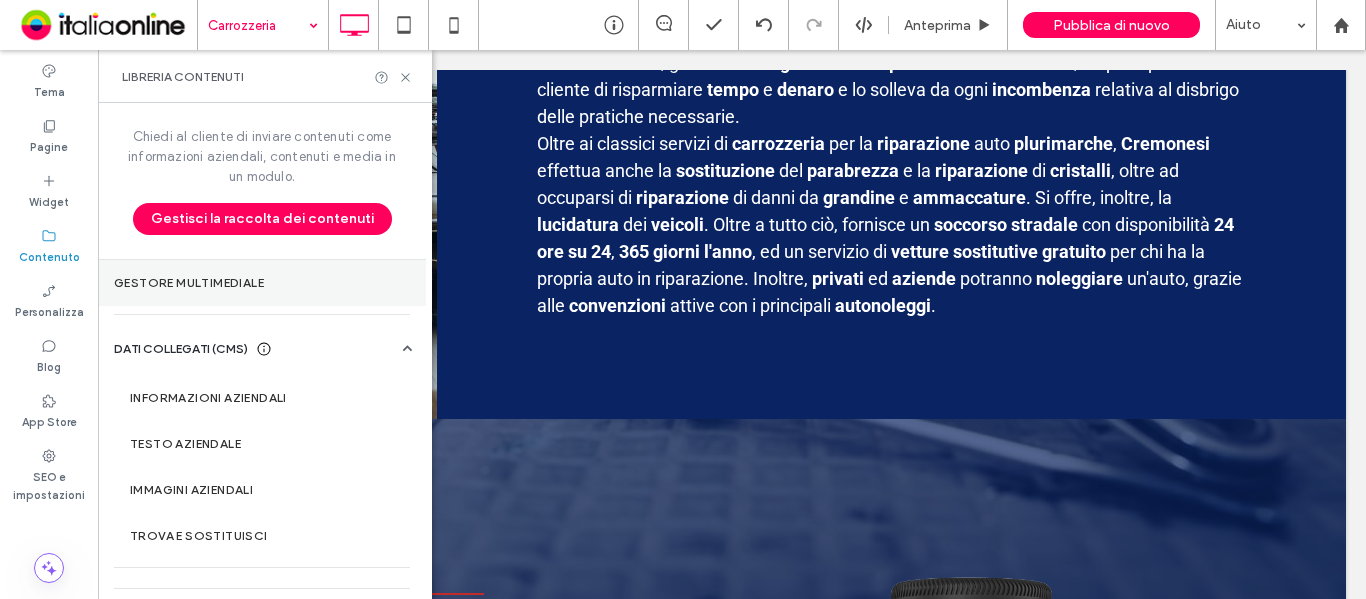 click on "Gestore multimediale" at bounding box center [262, 283] 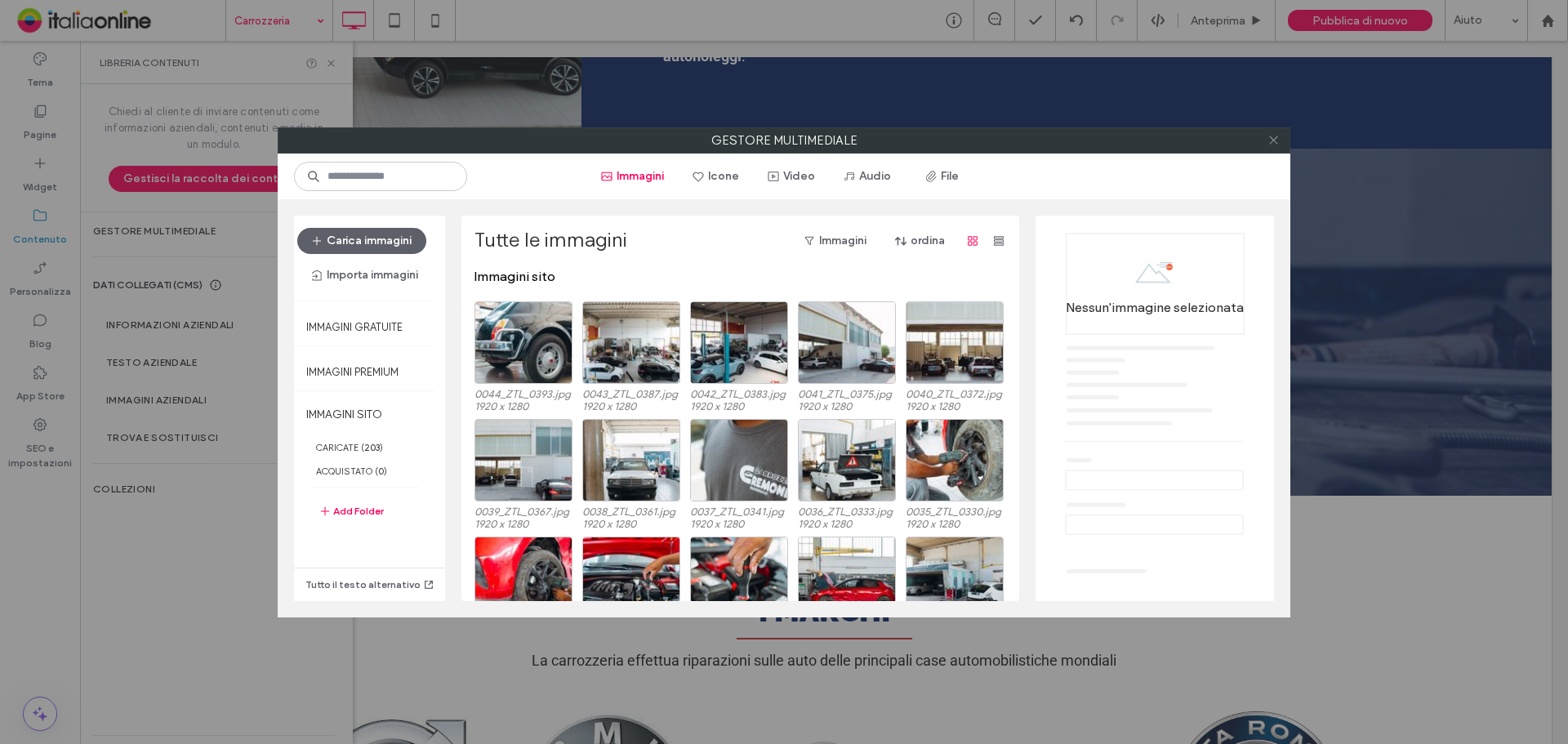 click 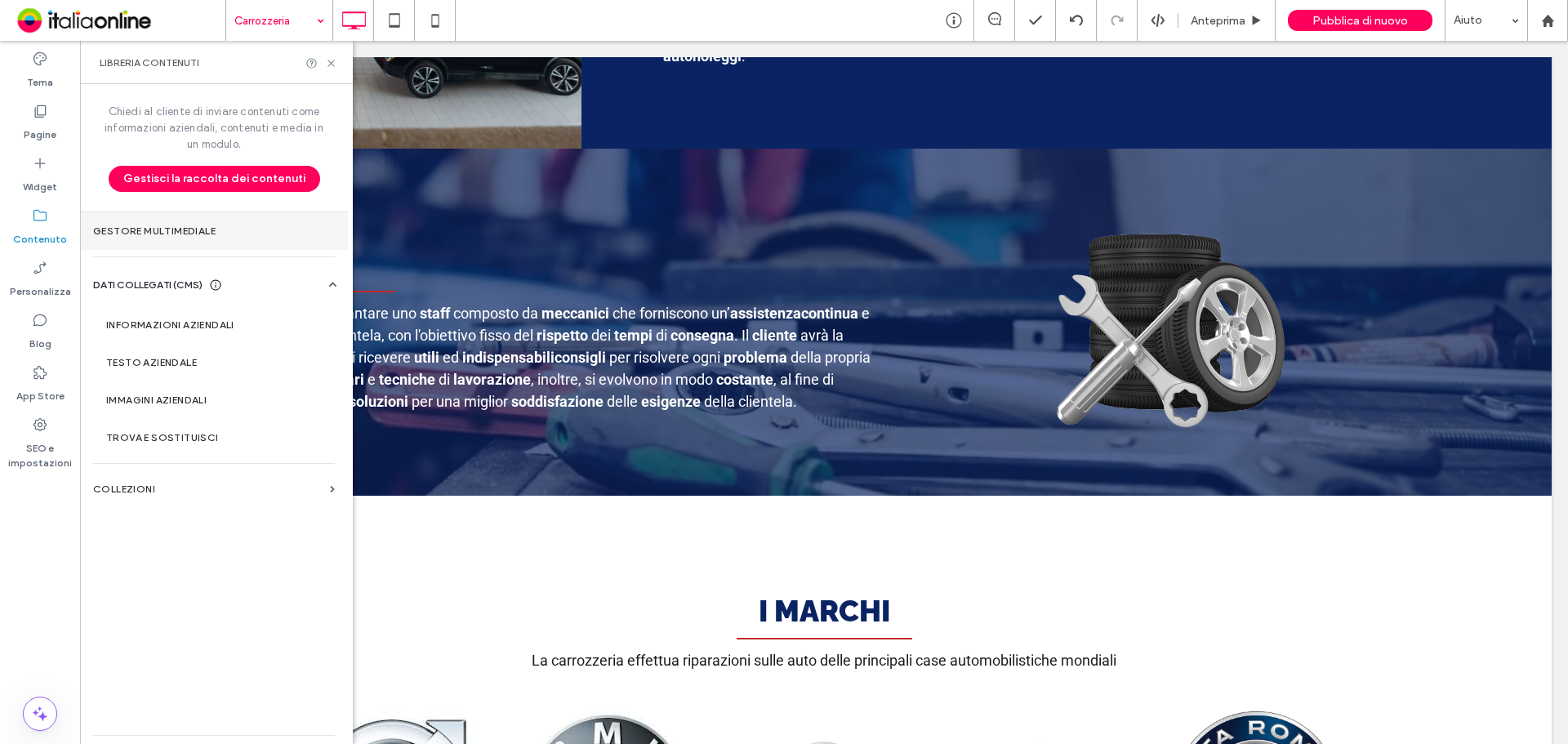click on "Gestore multimediale" at bounding box center (214, 231) 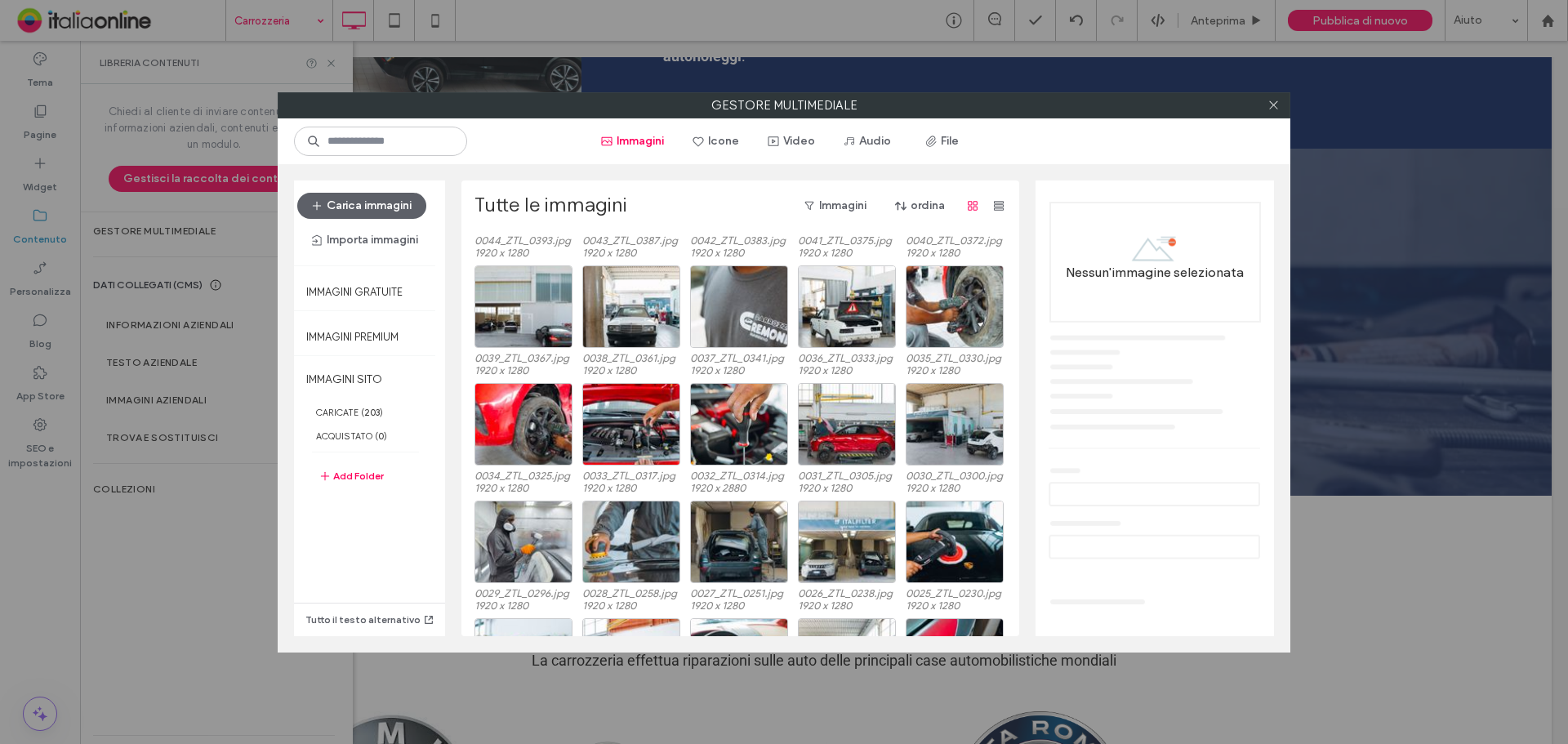 scroll, scrollTop: 0, scrollLeft: 0, axis: both 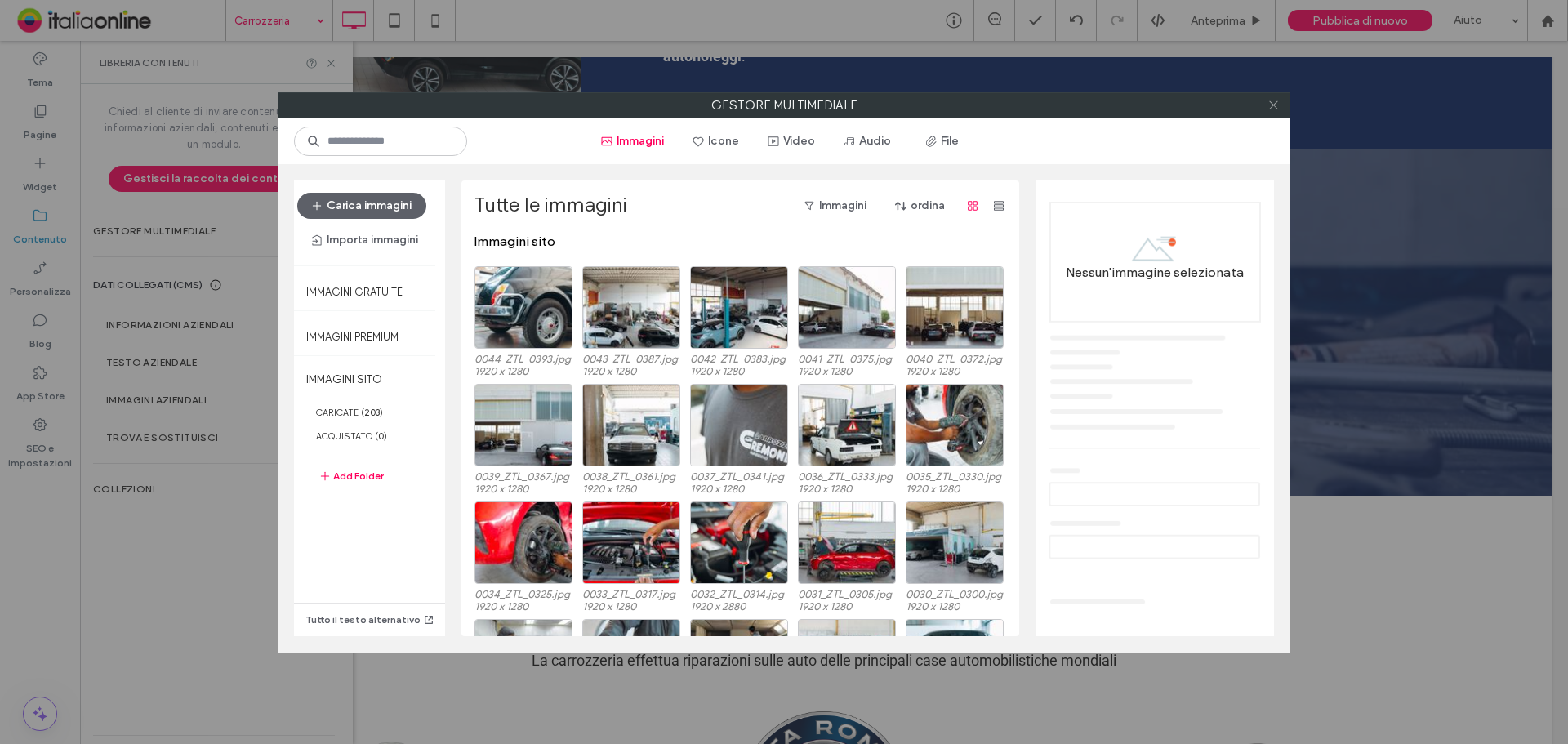 click 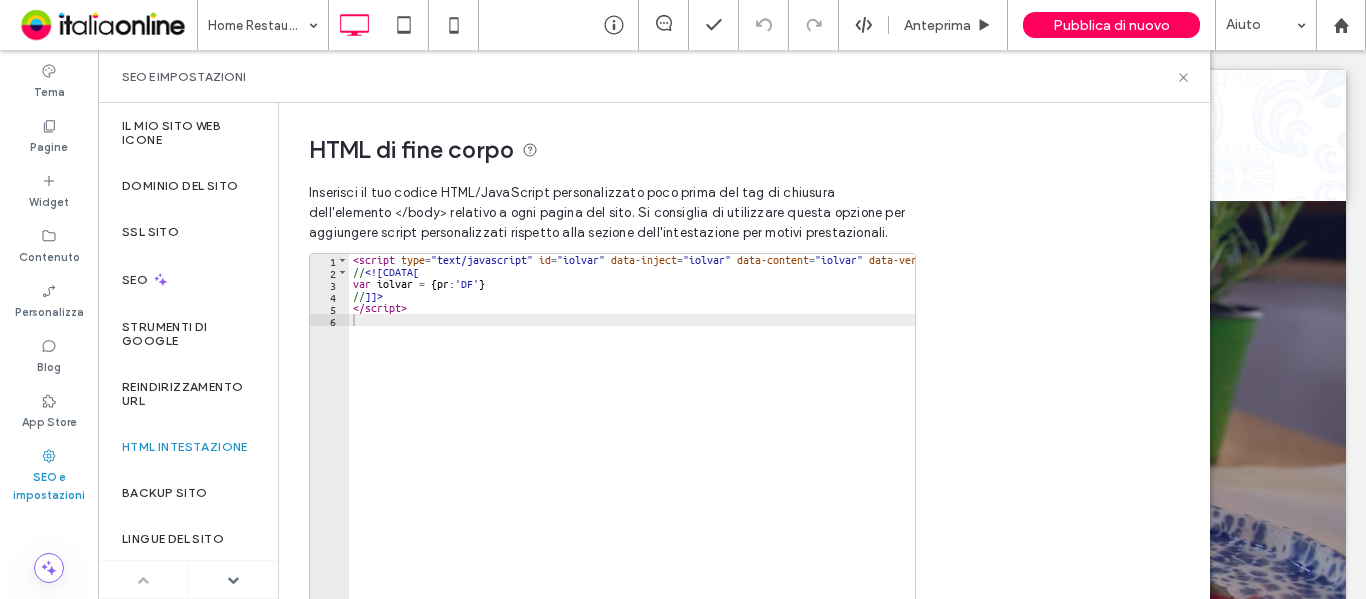scroll, scrollTop: 0, scrollLeft: 0, axis: both 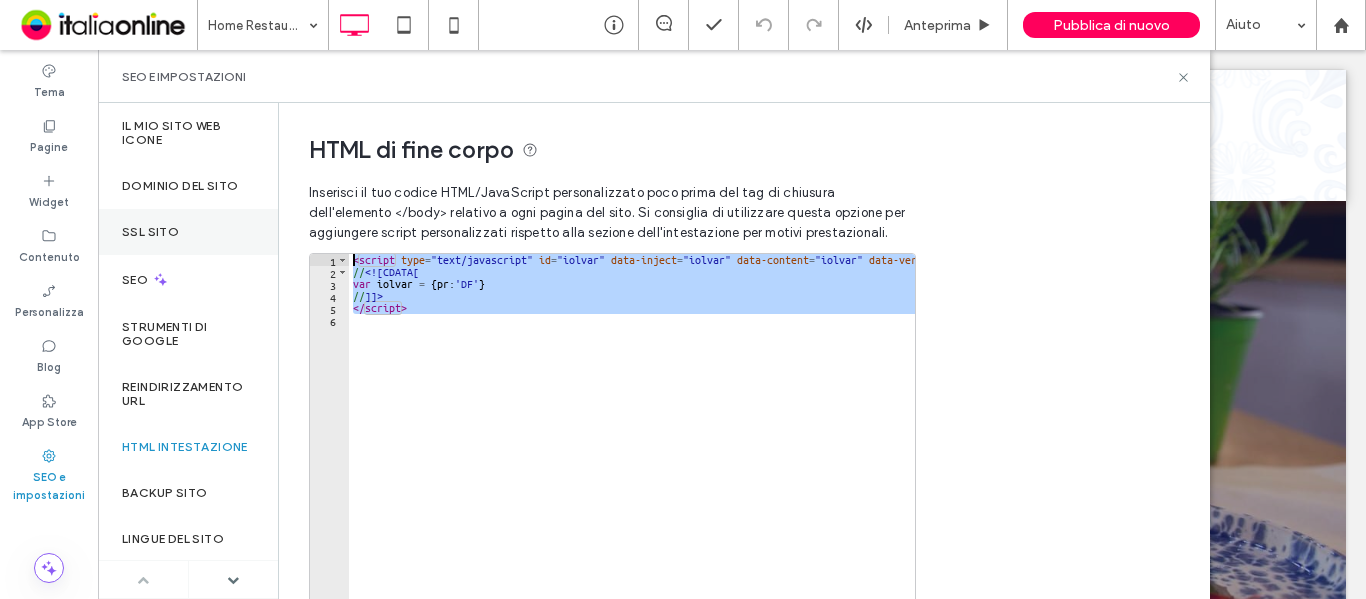 drag, startPoint x: 501, startPoint y: 319, endPoint x: 265, endPoint y: 237, distance: 249.83995 